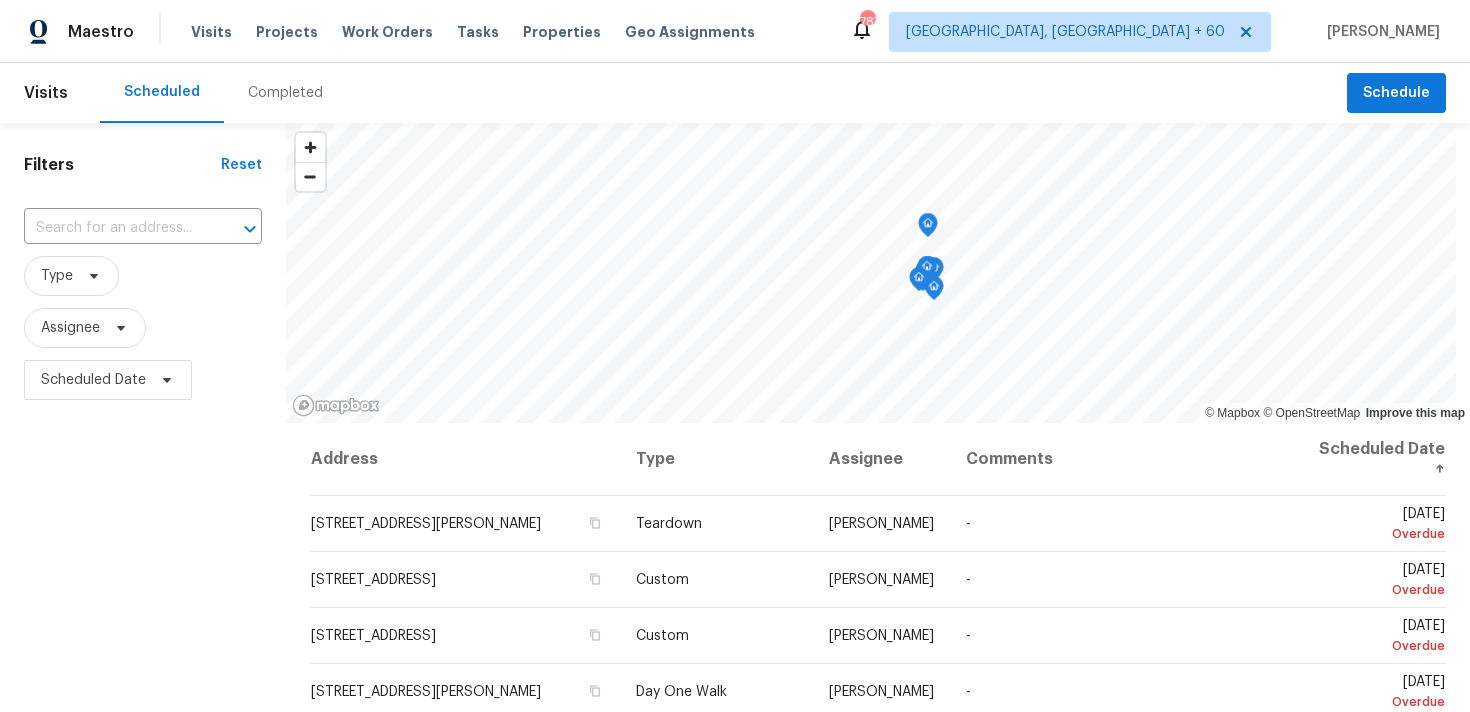 scroll, scrollTop: 0, scrollLeft: 0, axis: both 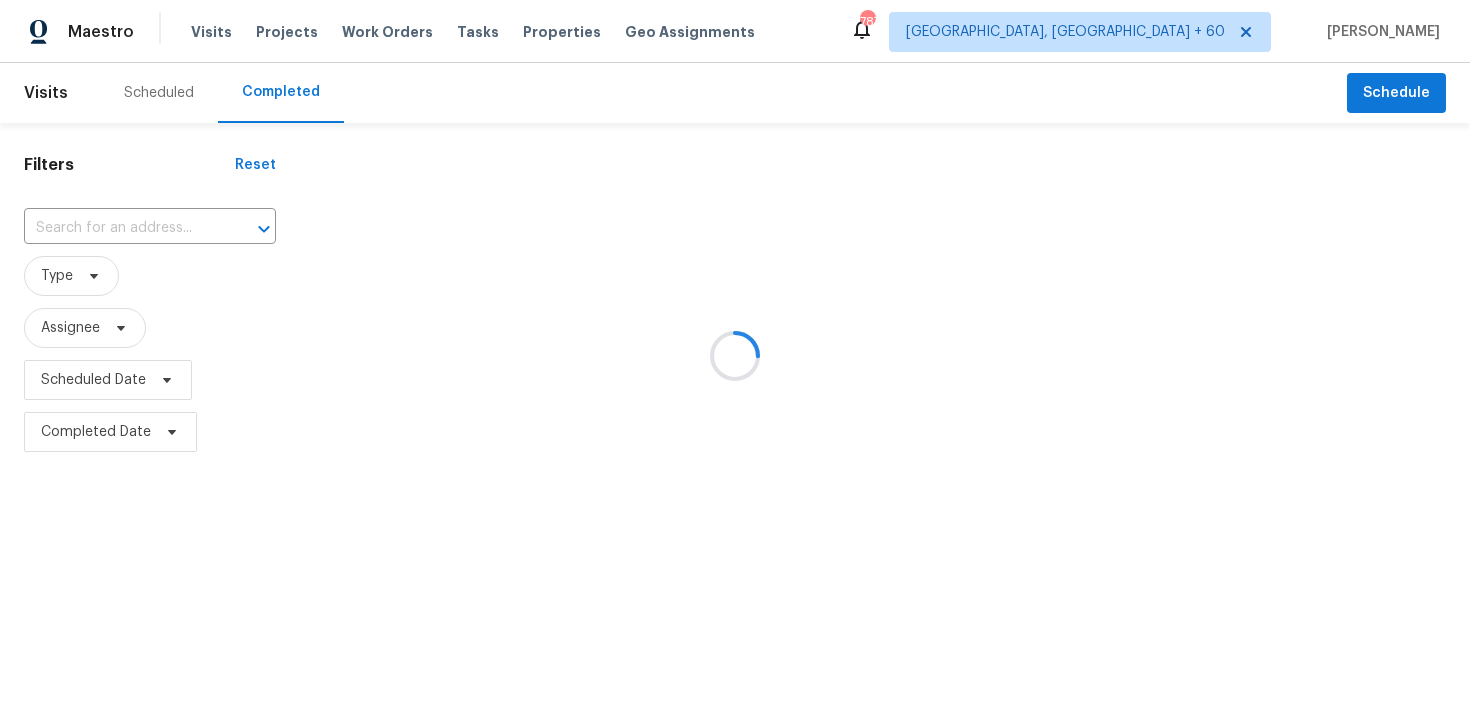 click at bounding box center (735, 356) 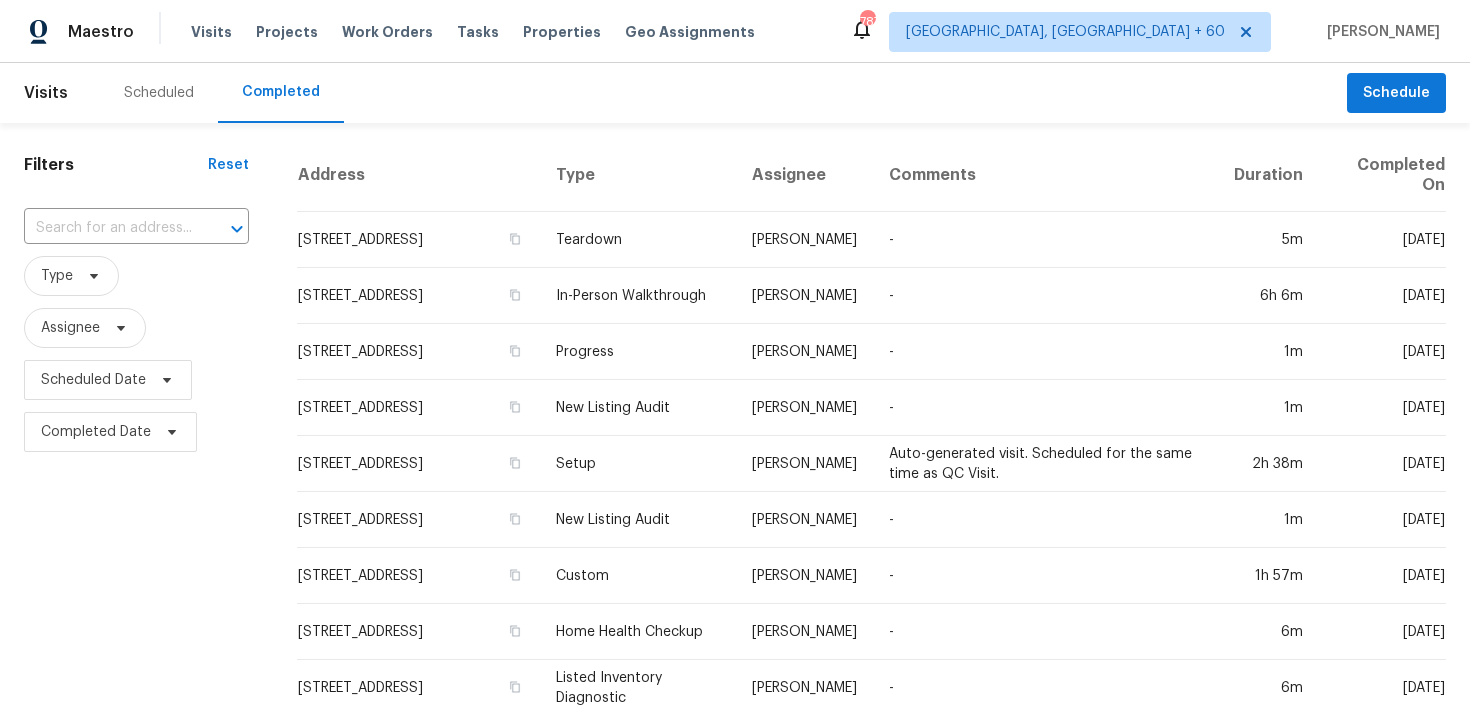click on "Type" at bounding box center (136, 276) 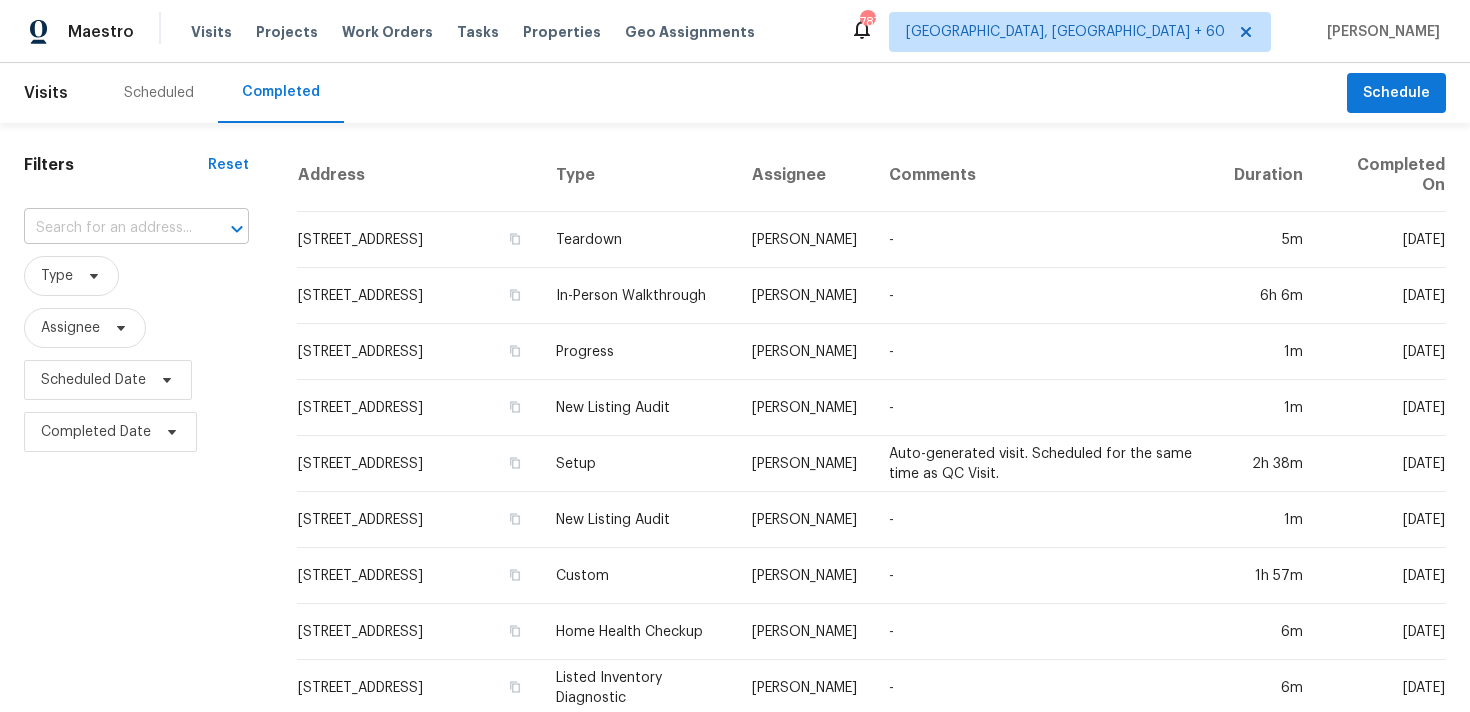 click at bounding box center [108, 228] 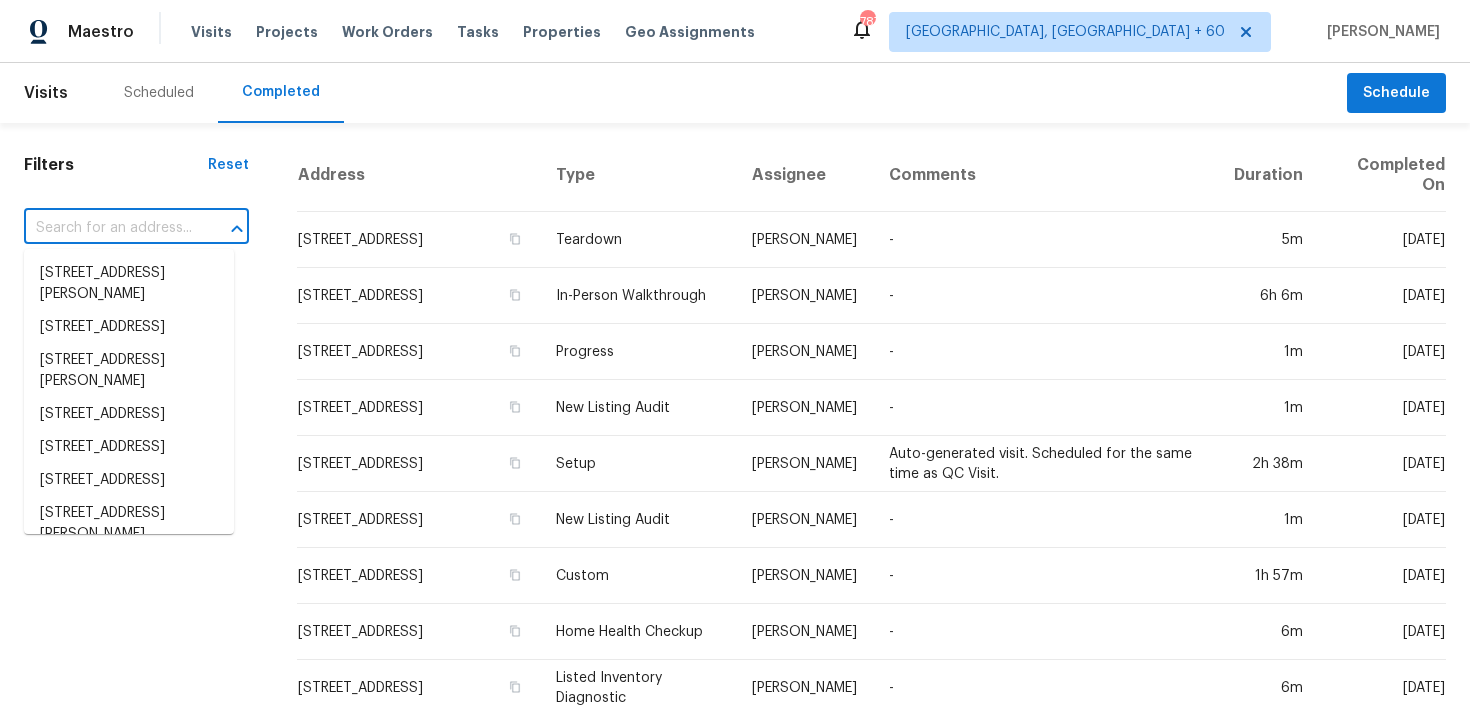paste on "[STREET_ADDRESS]" 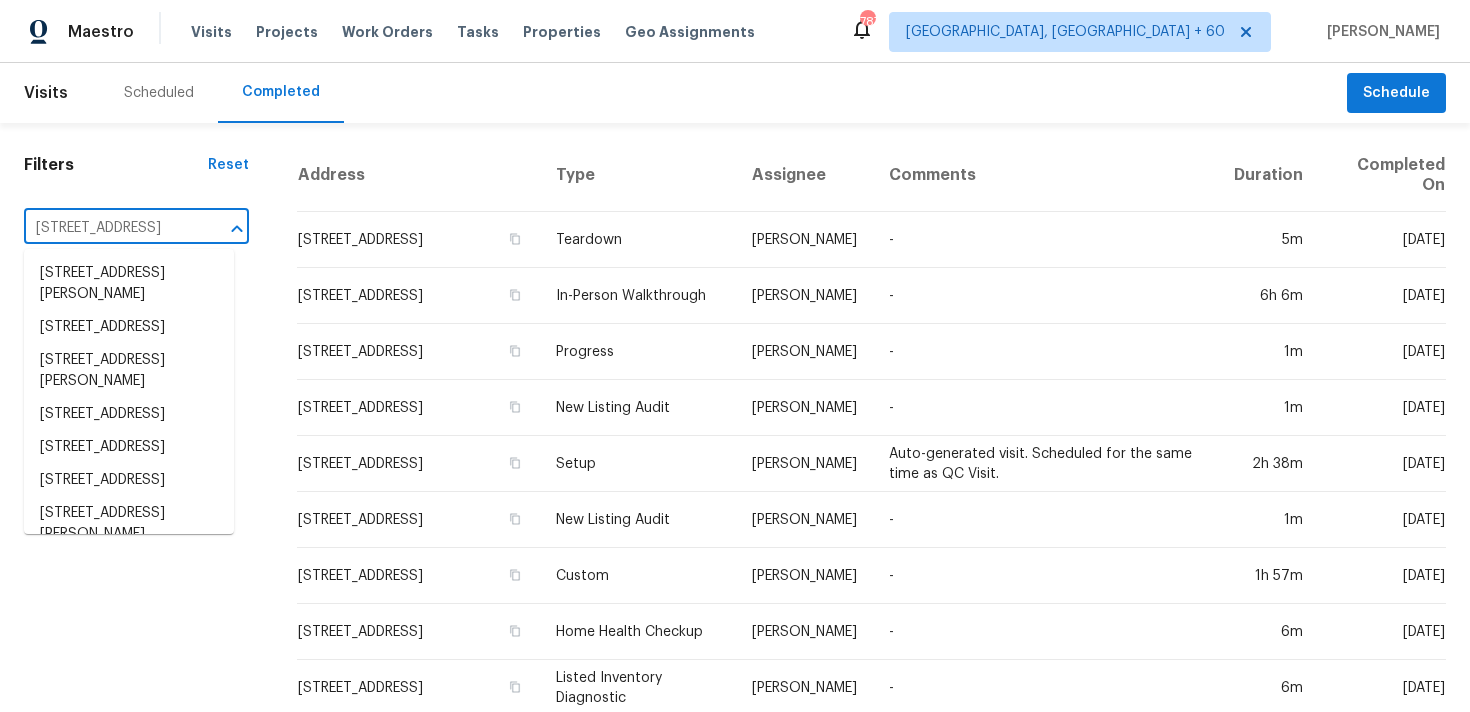scroll, scrollTop: 0, scrollLeft: 113, axis: horizontal 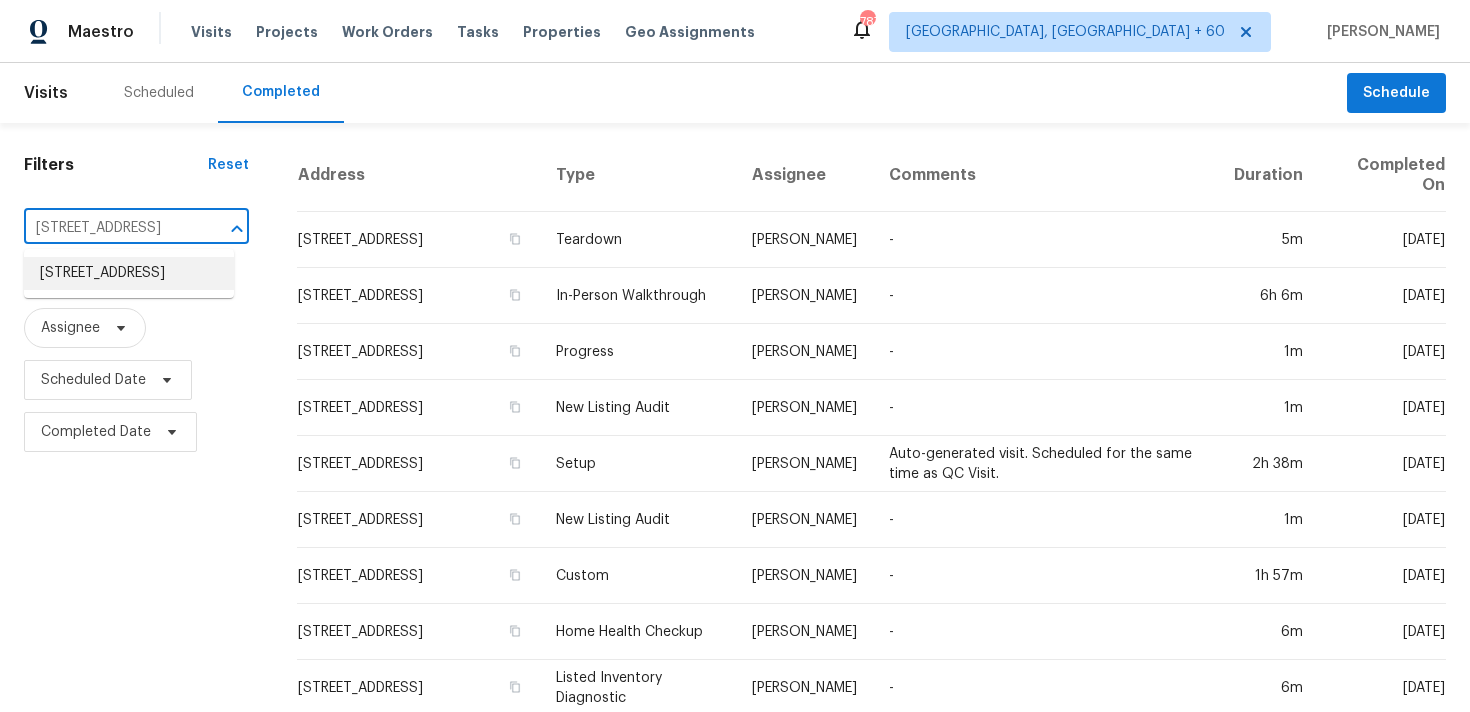 click on "[STREET_ADDRESS]" at bounding box center [129, 273] 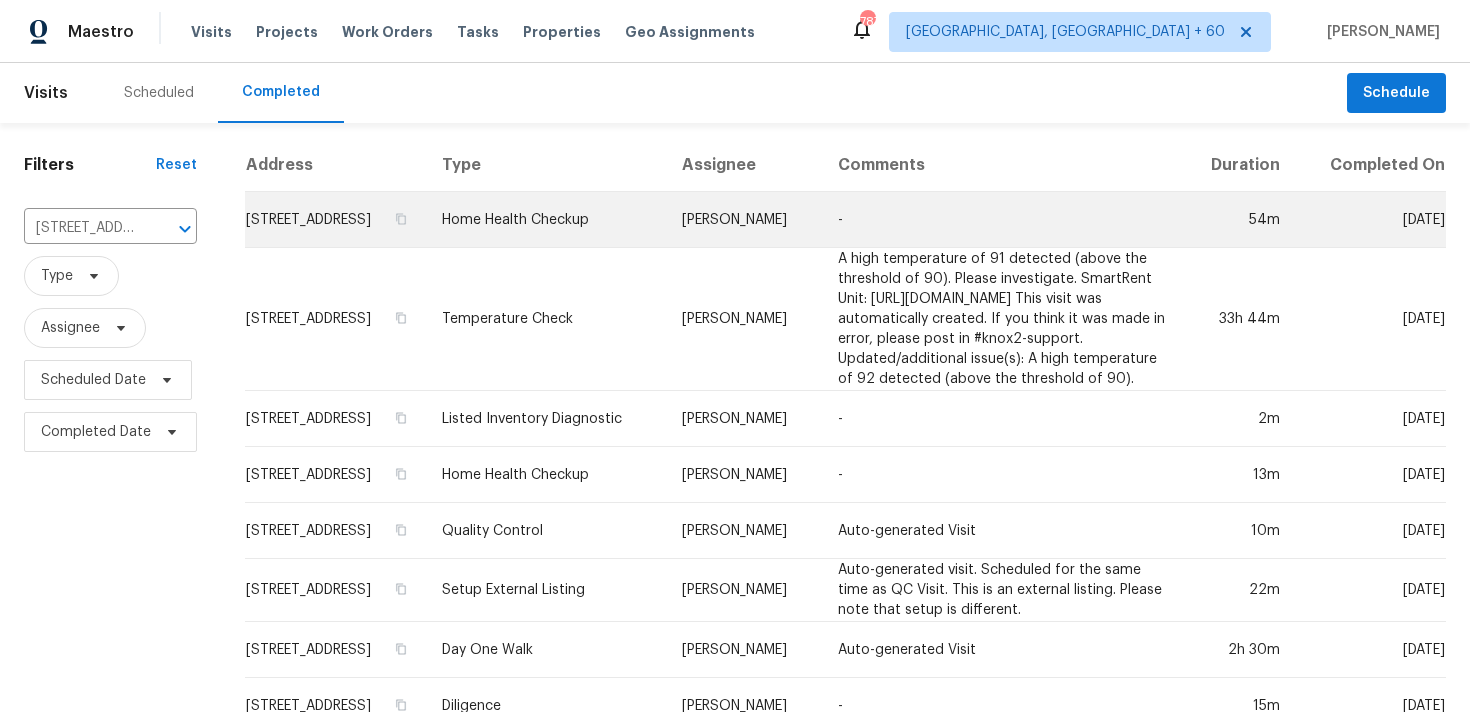 click on "Home Health Checkup" at bounding box center [546, 220] 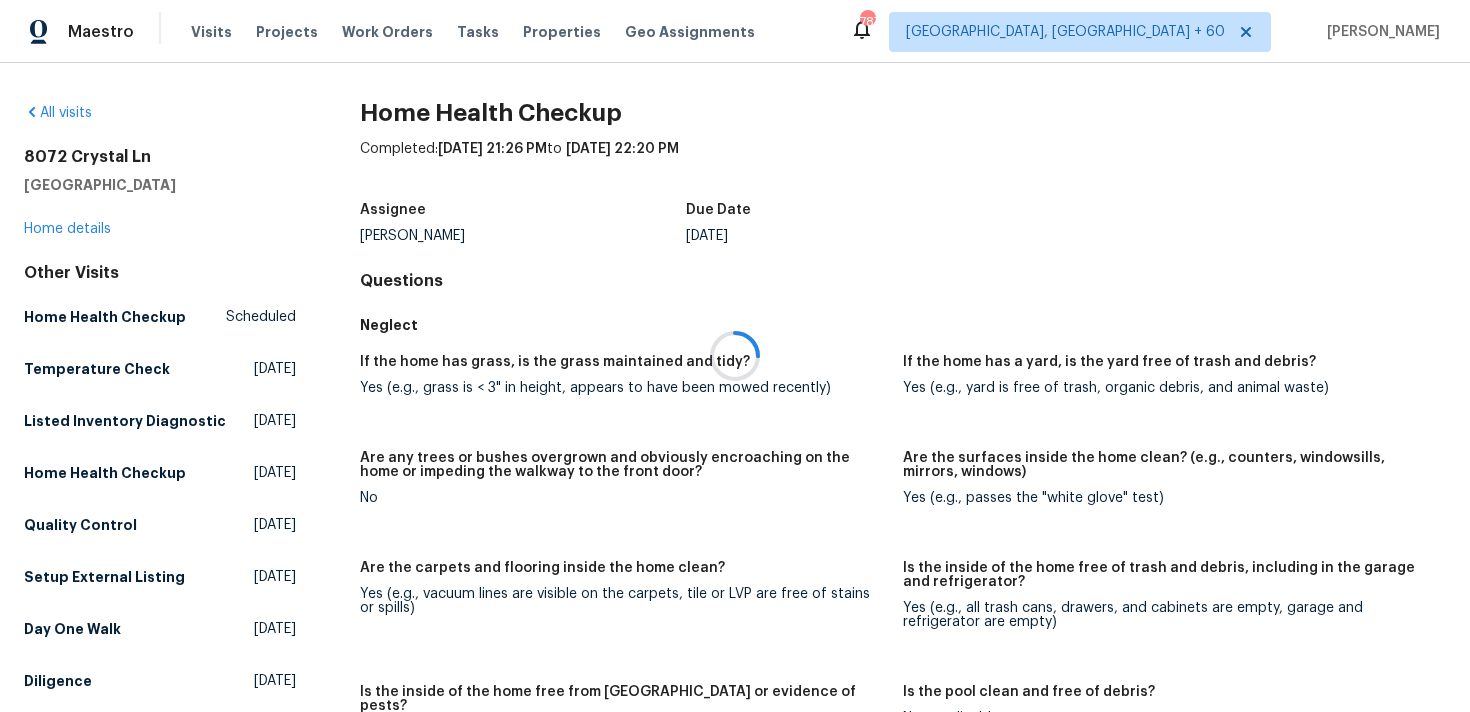 click at bounding box center [735, 356] 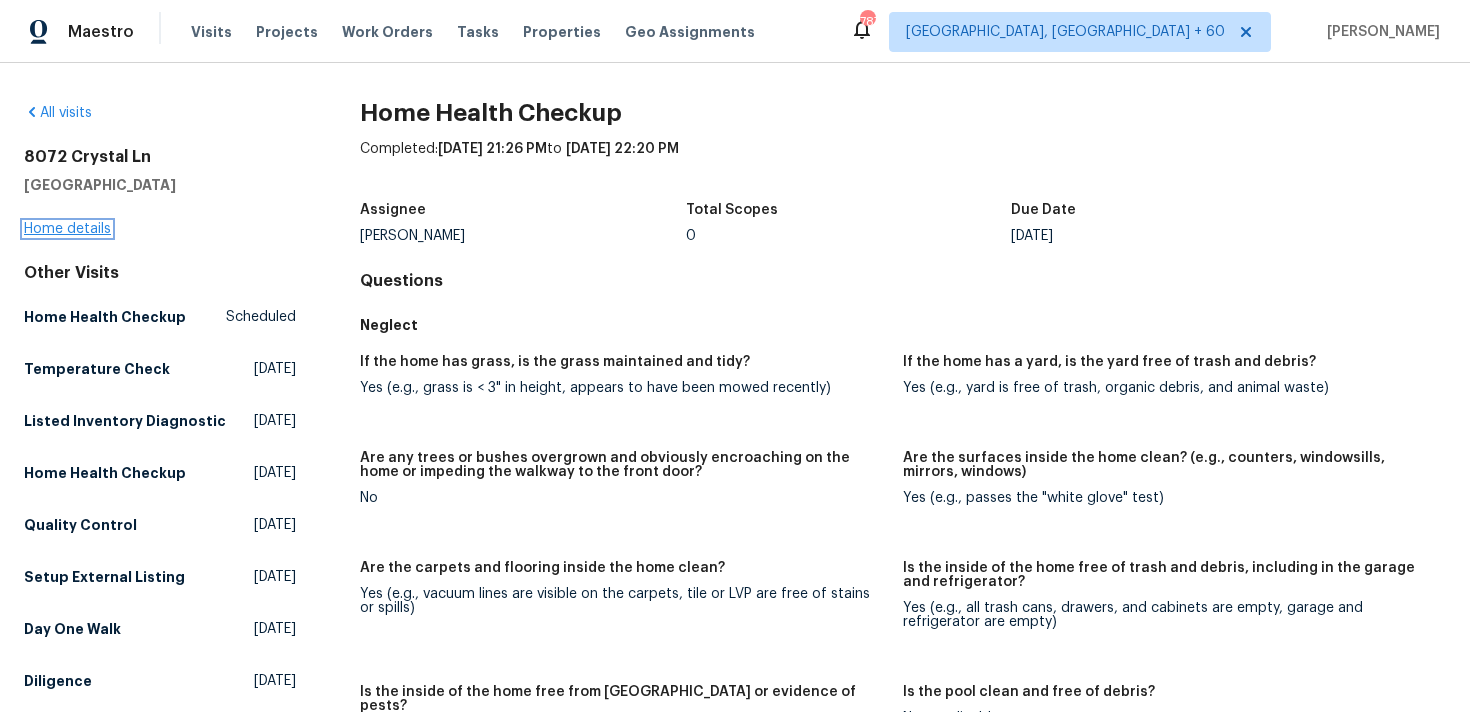 click on "Home details" at bounding box center [67, 229] 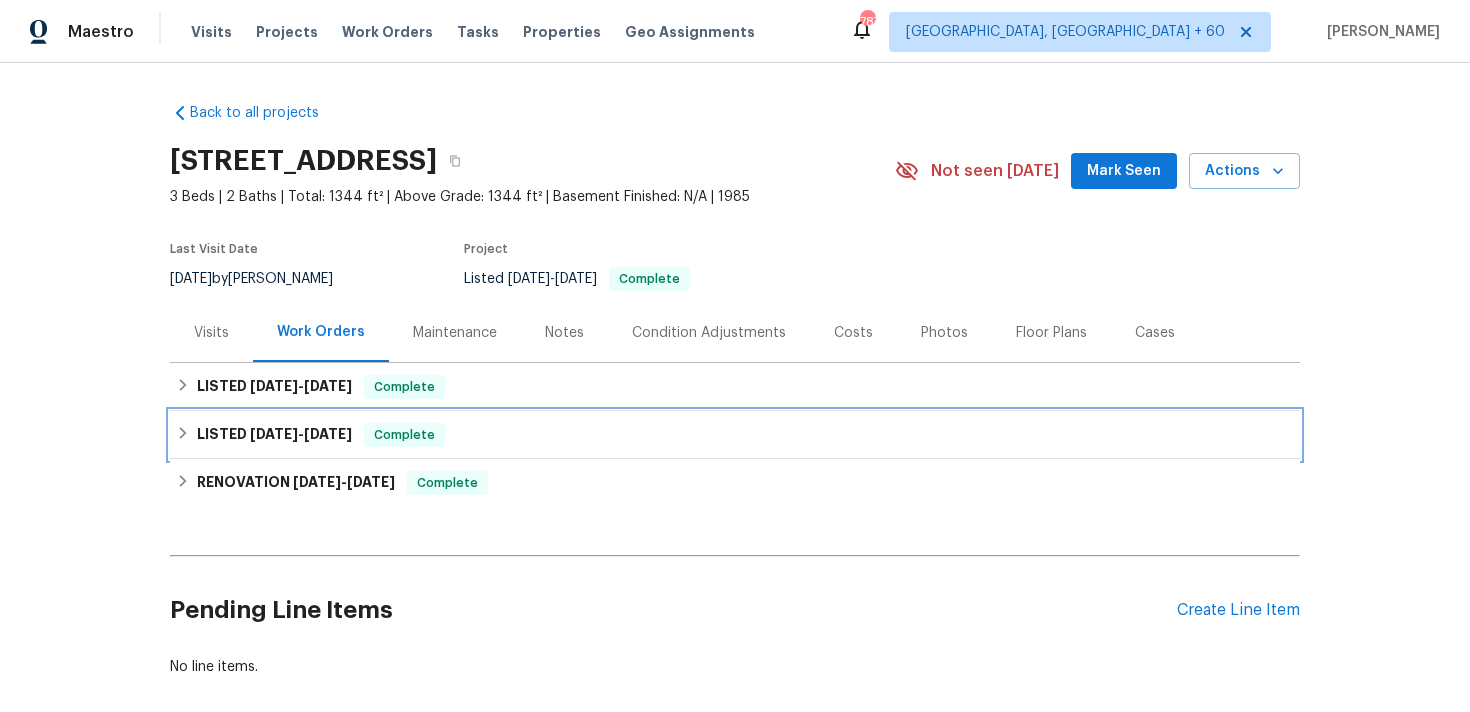 click on "LISTED   [DATE]  -  [DATE] Complete" at bounding box center (735, 435) 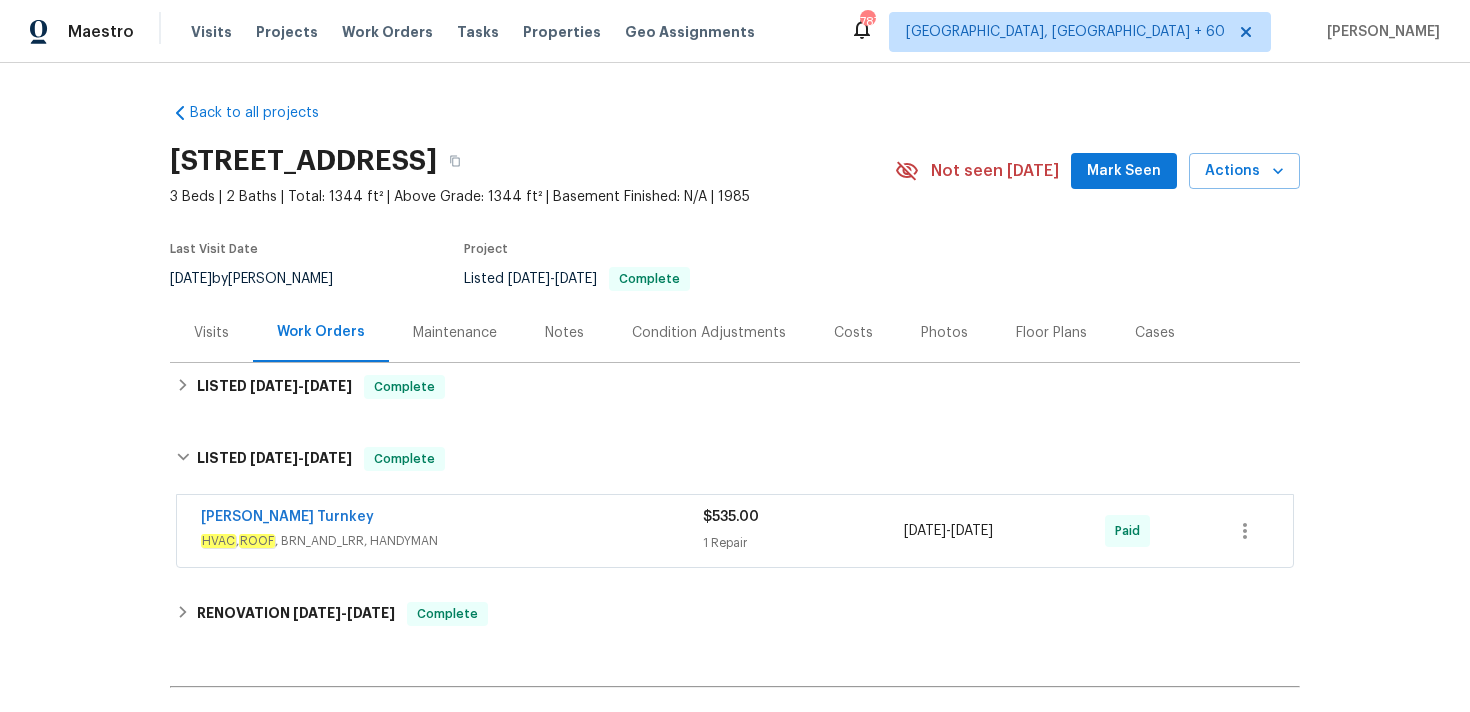 click on "[PERSON_NAME] Turnkey HVAC ,  ROOF , BRN_AND_LRR, HANDYMAN $535.00 1 Repair [DATE]  -  [DATE] Paid" at bounding box center [735, 531] 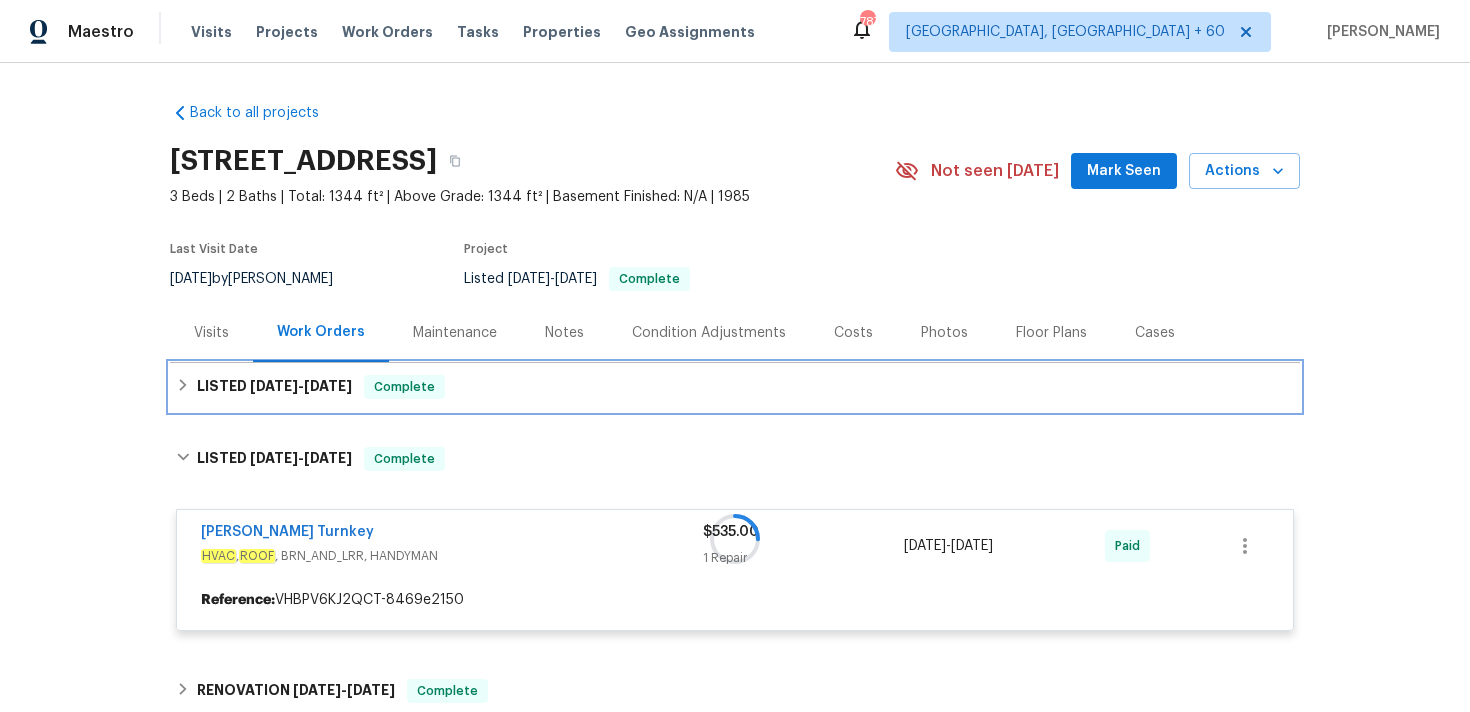 click on "LISTED   [DATE]  -  [DATE] Complete" at bounding box center [735, 387] 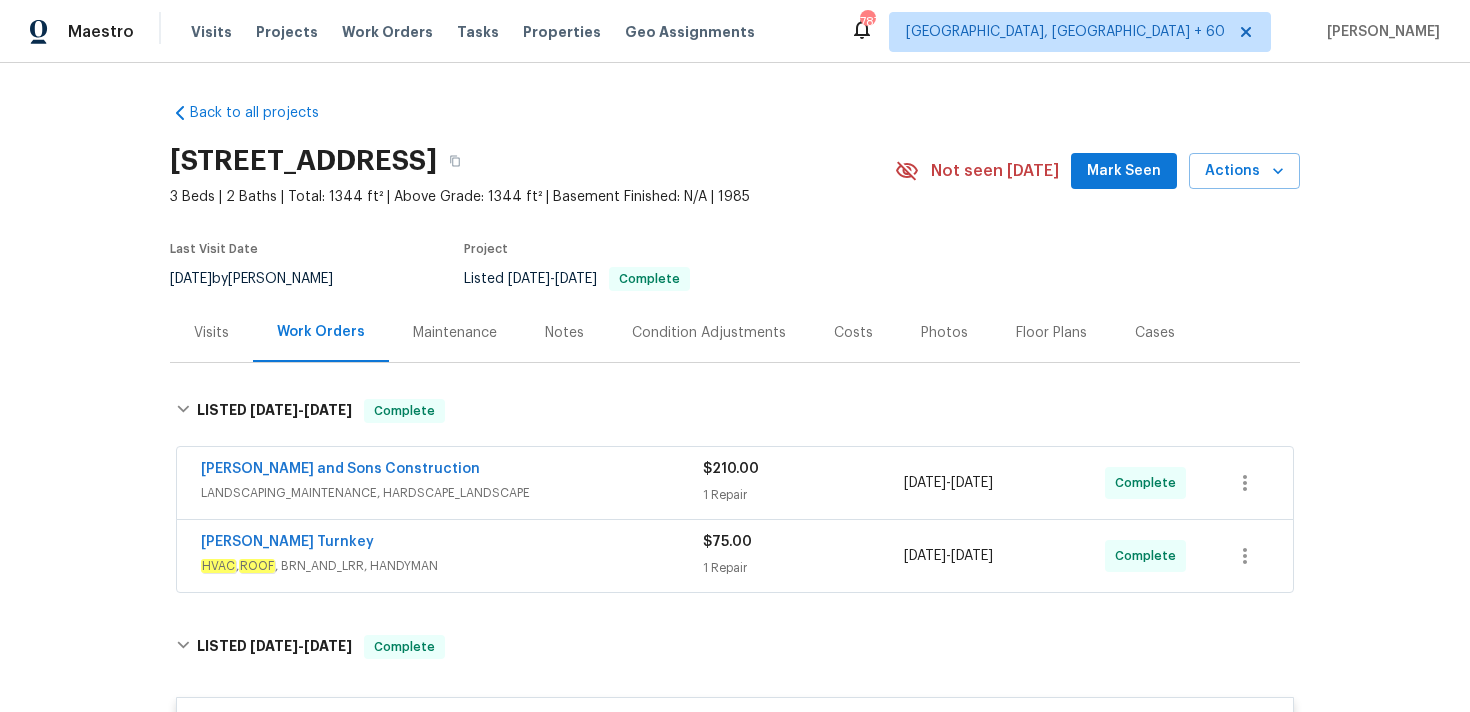 click on "1 Repair" at bounding box center (803, 495) 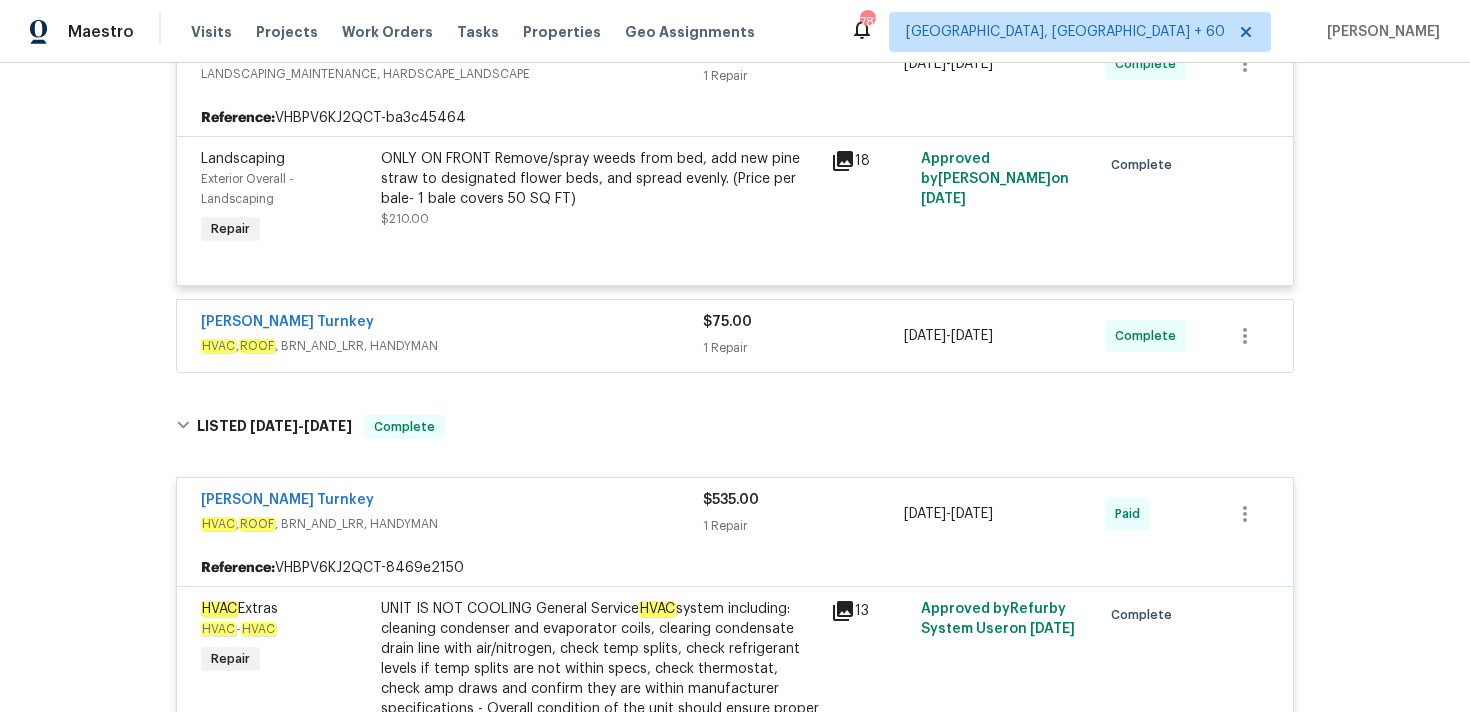 scroll, scrollTop: 316, scrollLeft: 0, axis: vertical 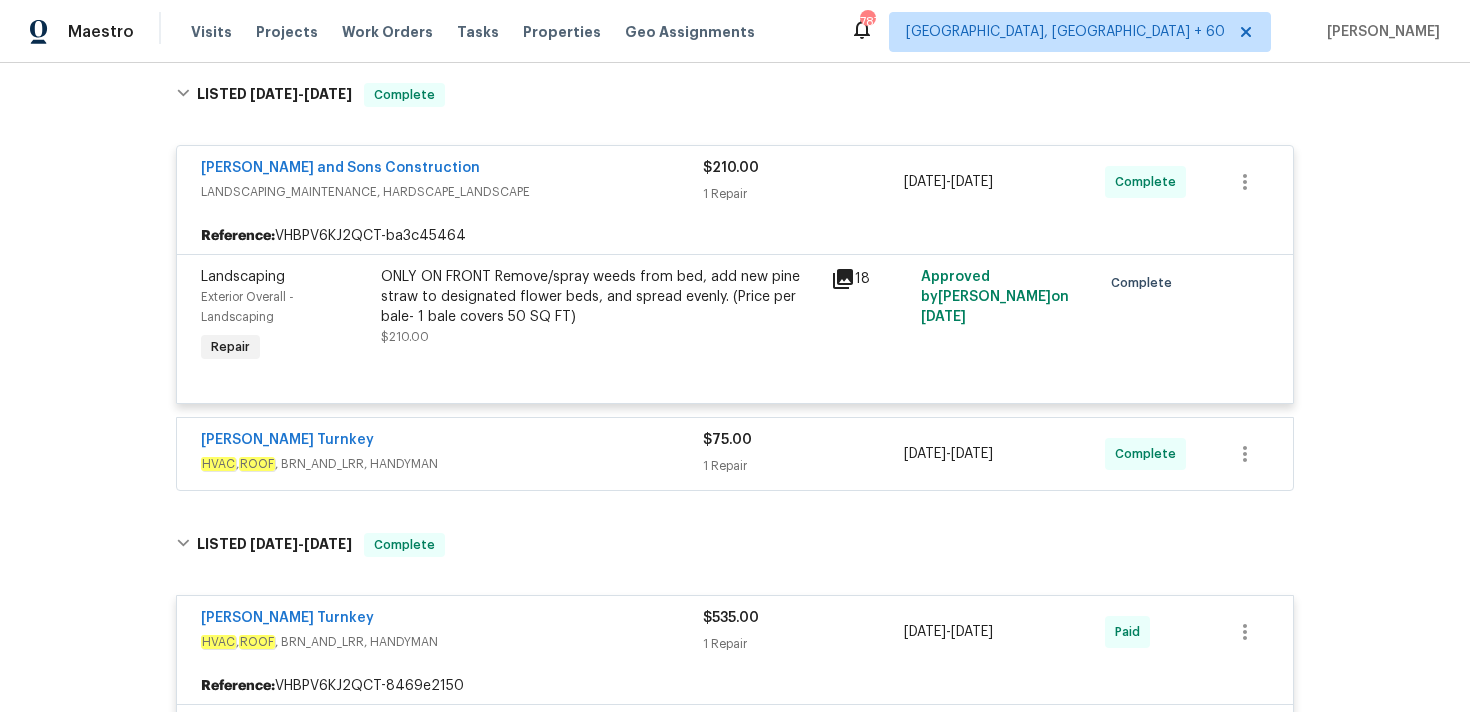 click on "$75.00" at bounding box center [803, 440] 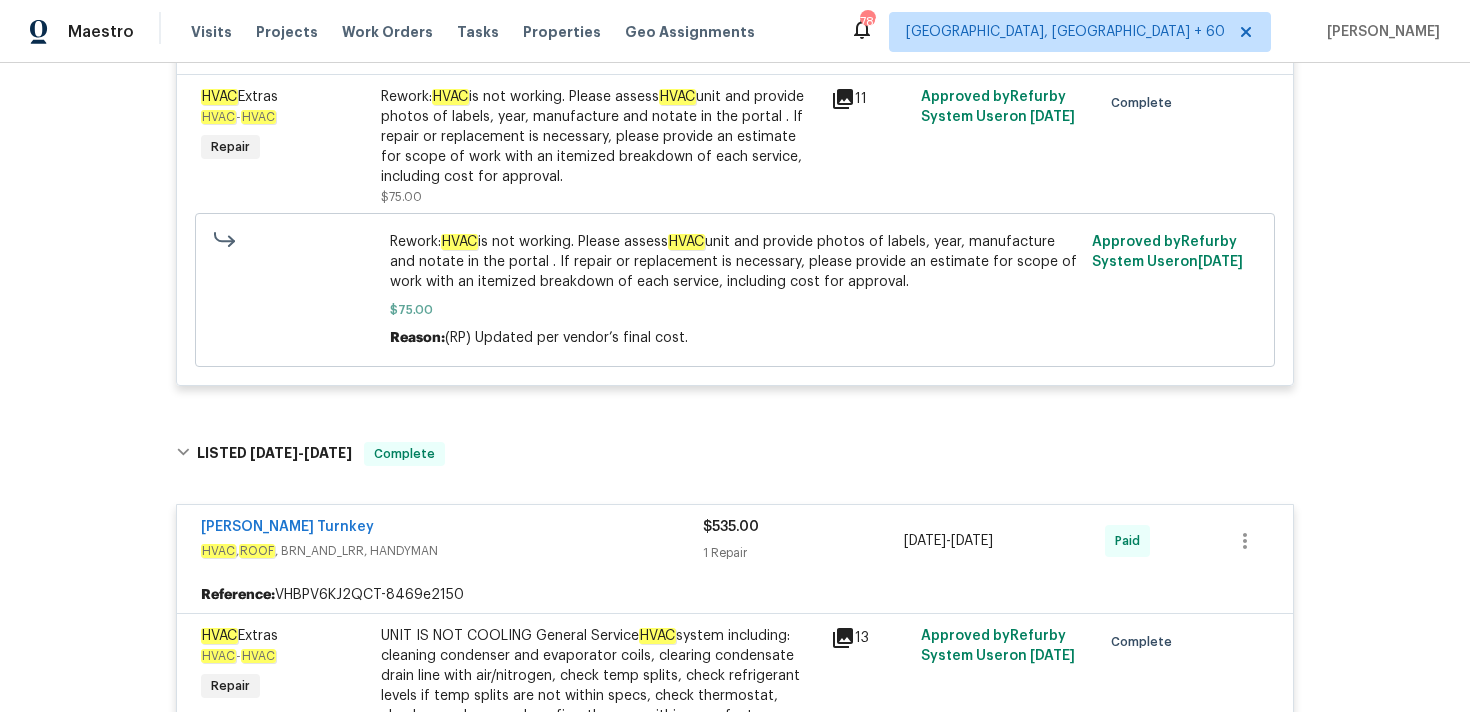 scroll, scrollTop: 0, scrollLeft: 0, axis: both 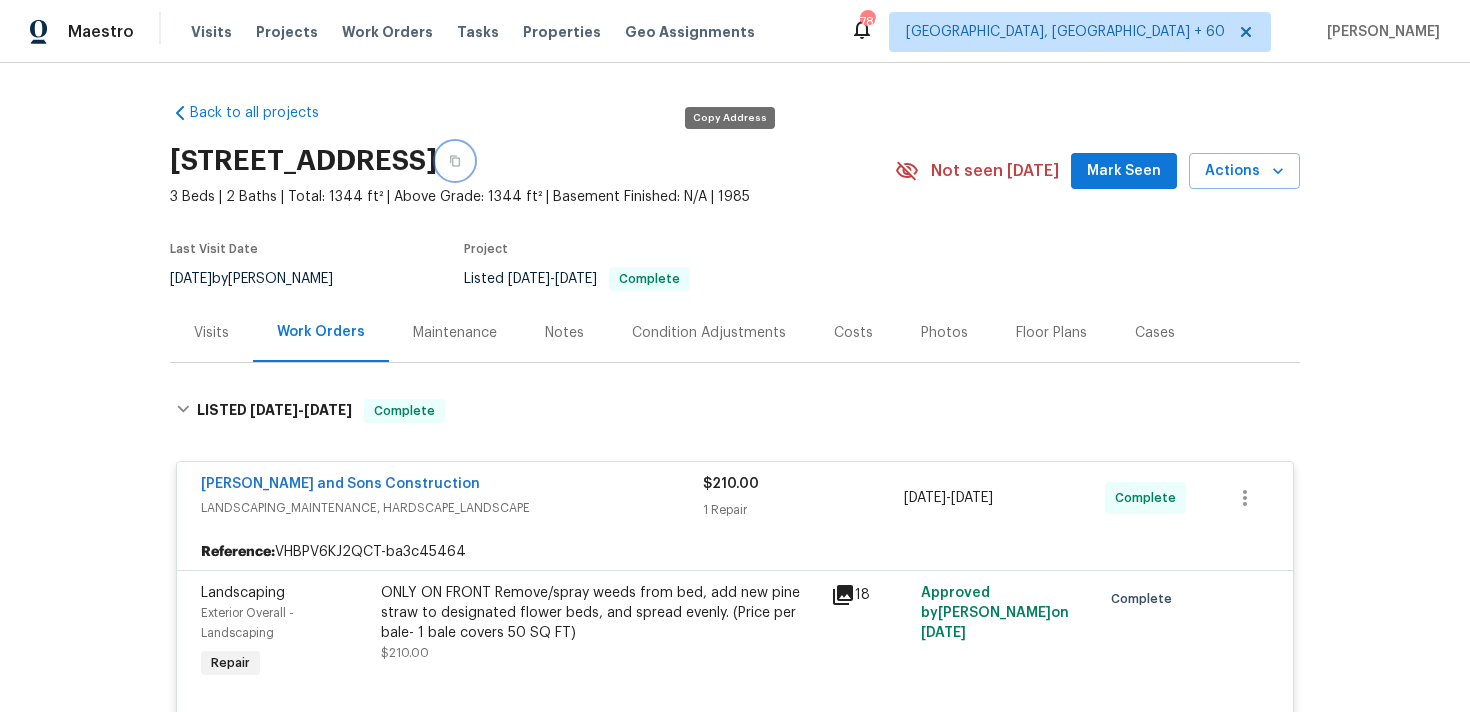 click 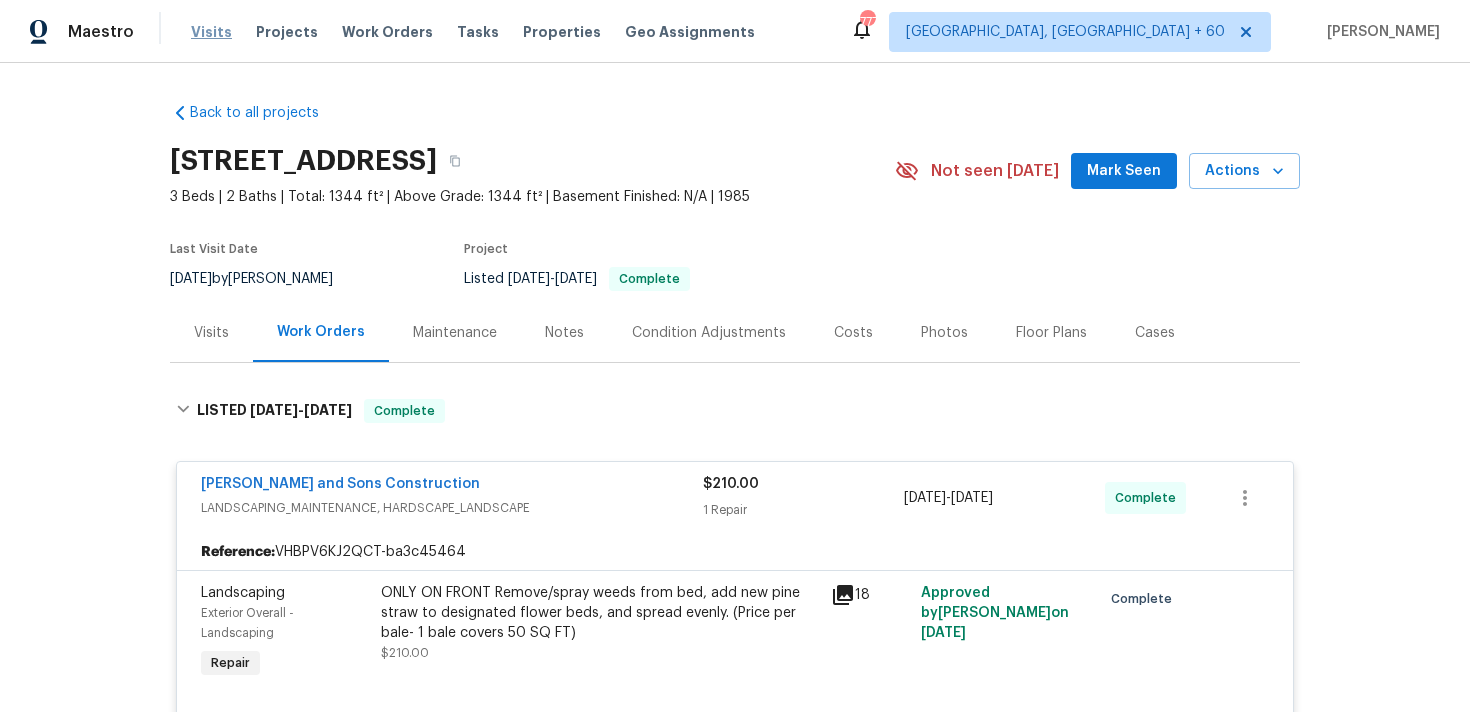 click on "Visits" at bounding box center (211, 32) 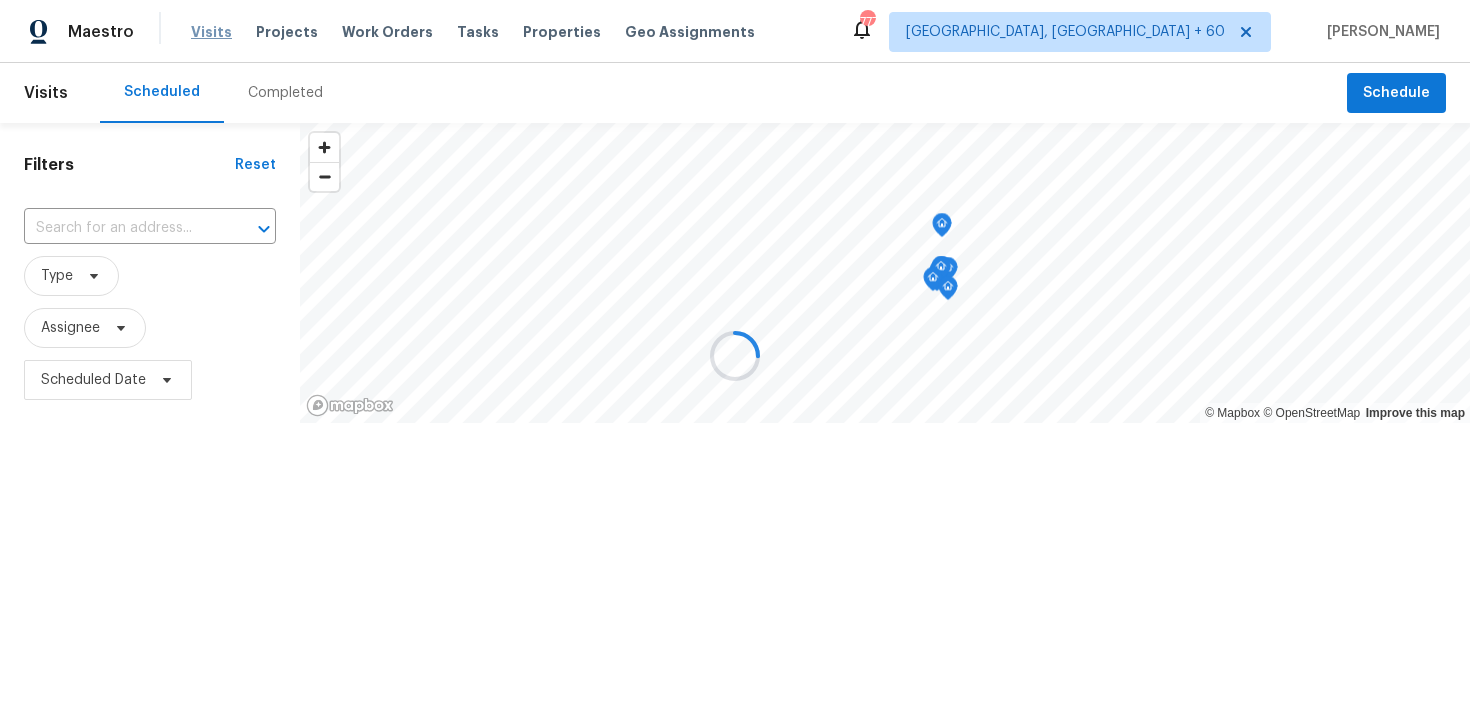 click at bounding box center (735, 356) 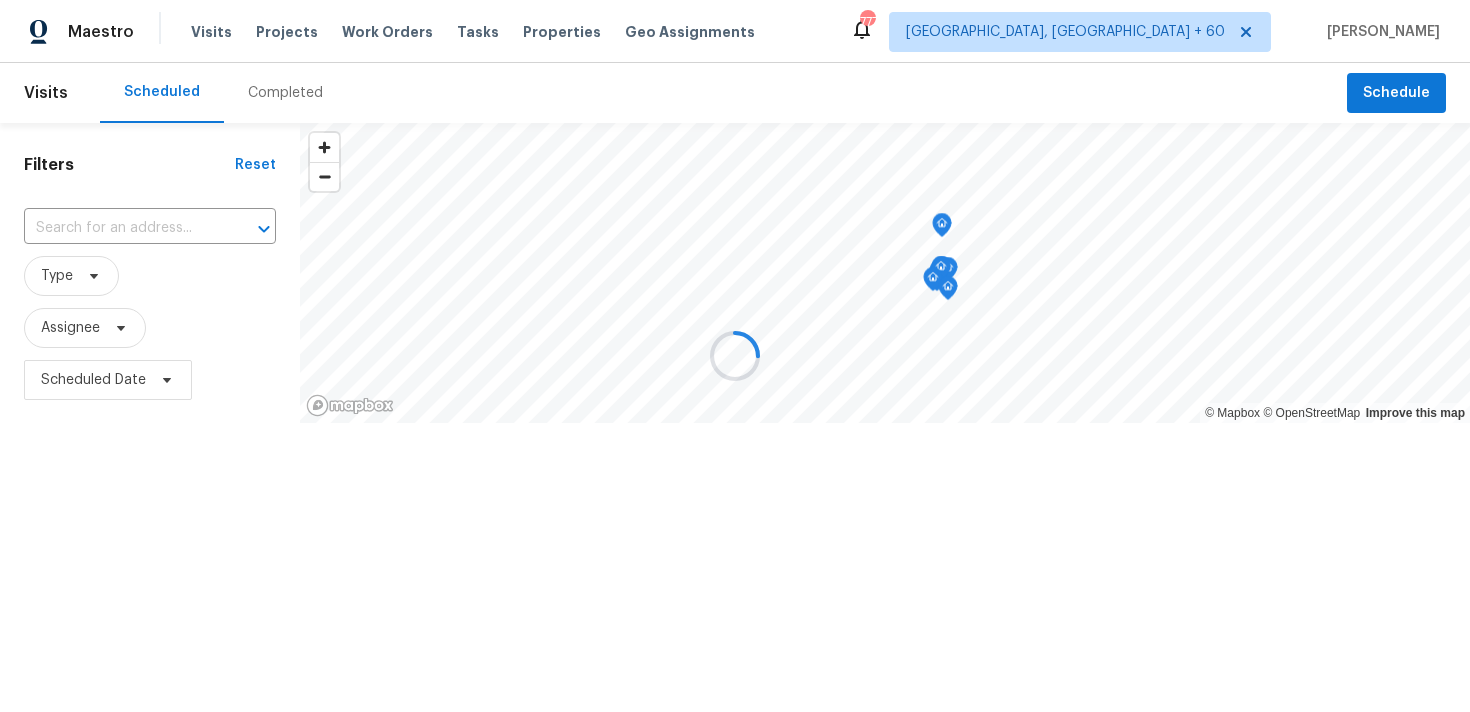 click at bounding box center (735, 356) 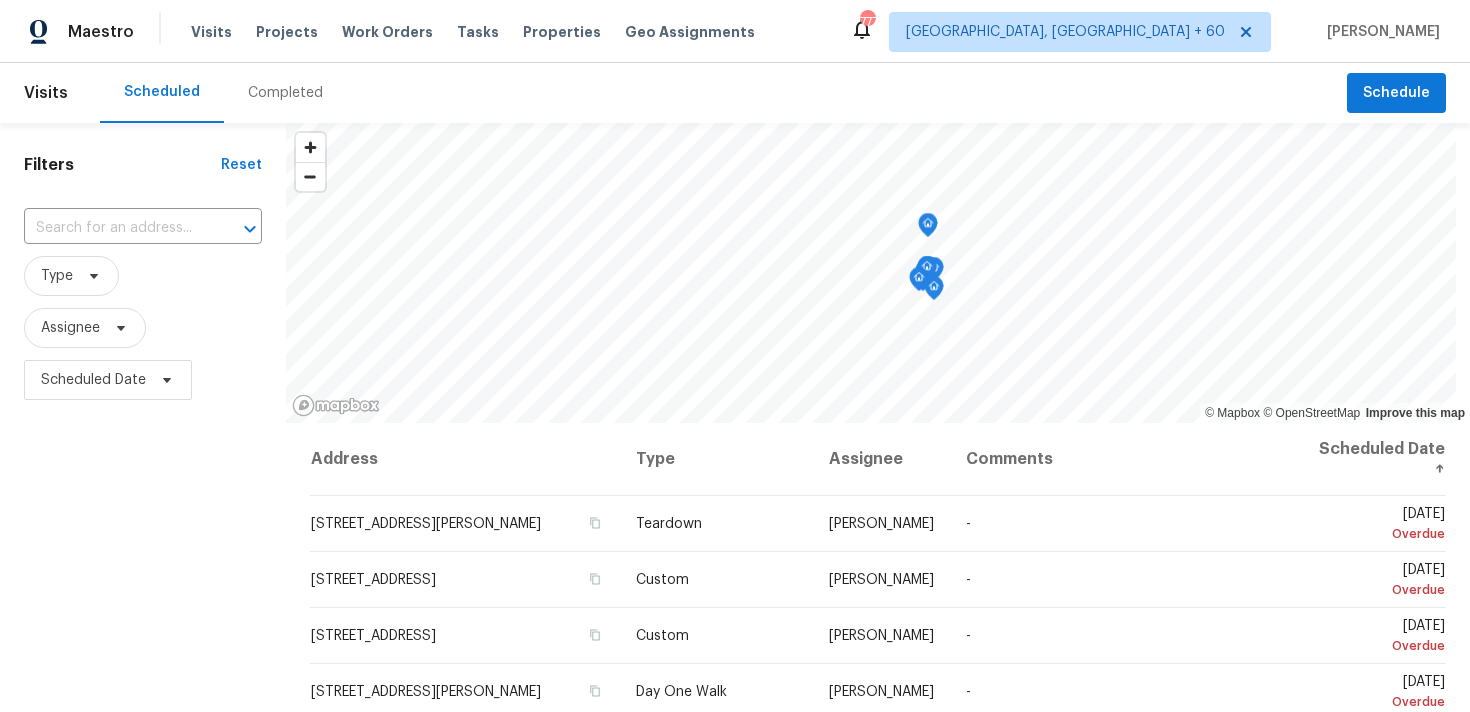 click on "Completed" at bounding box center (285, 93) 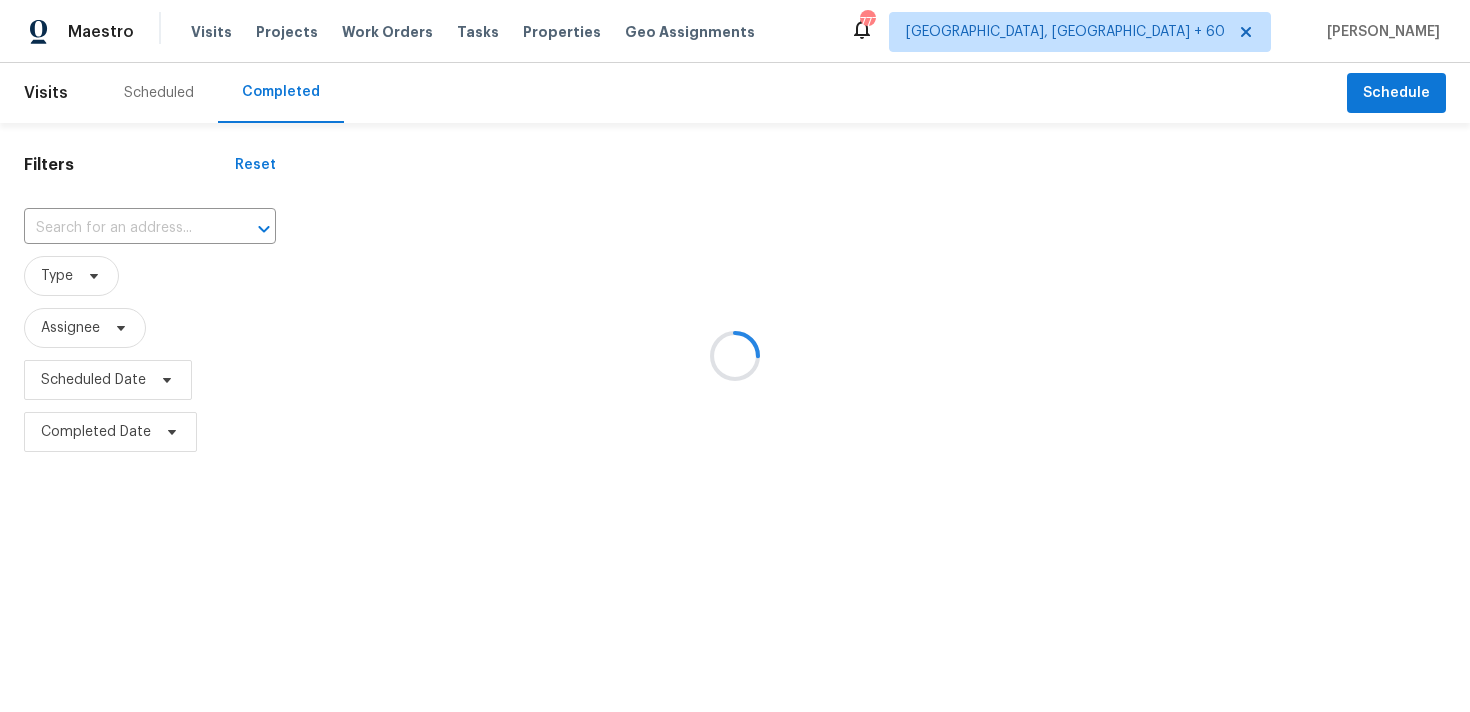 click at bounding box center [735, 356] 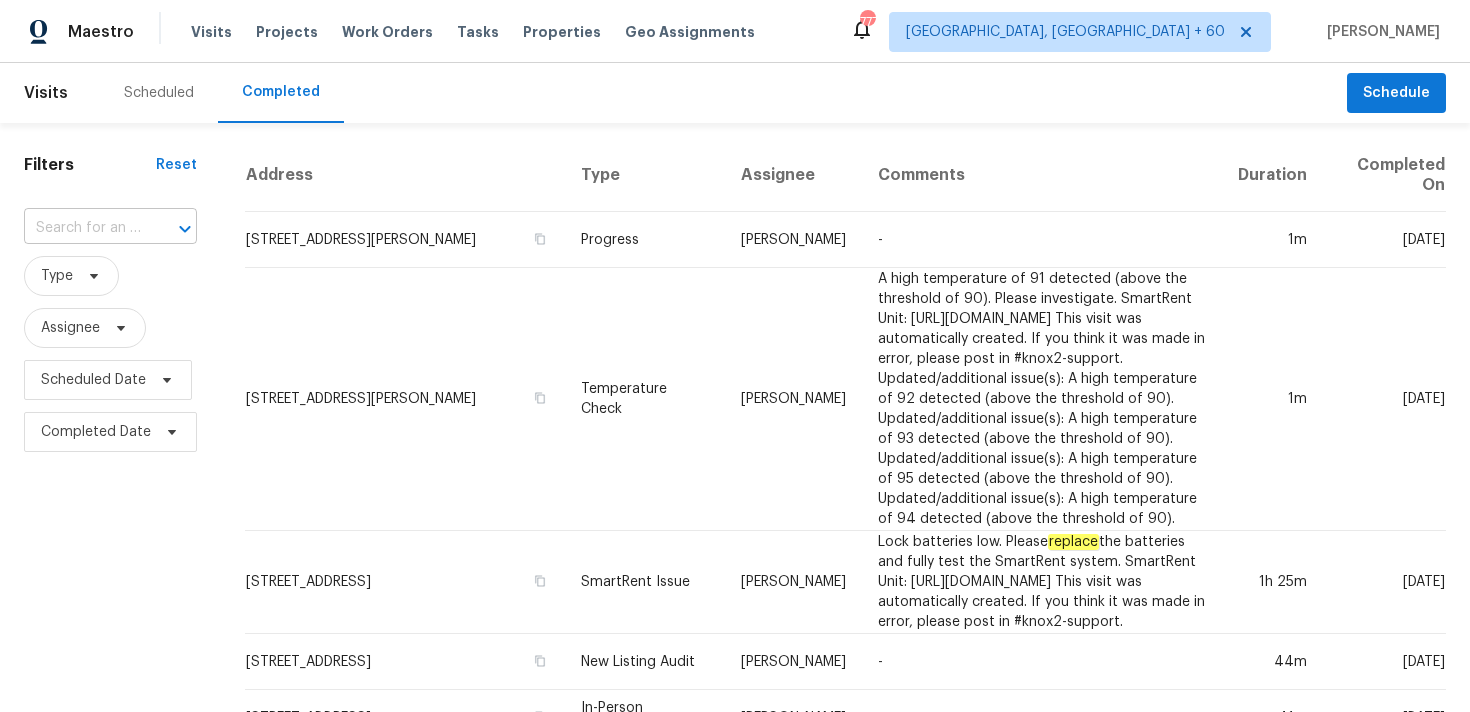 click at bounding box center [82, 228] 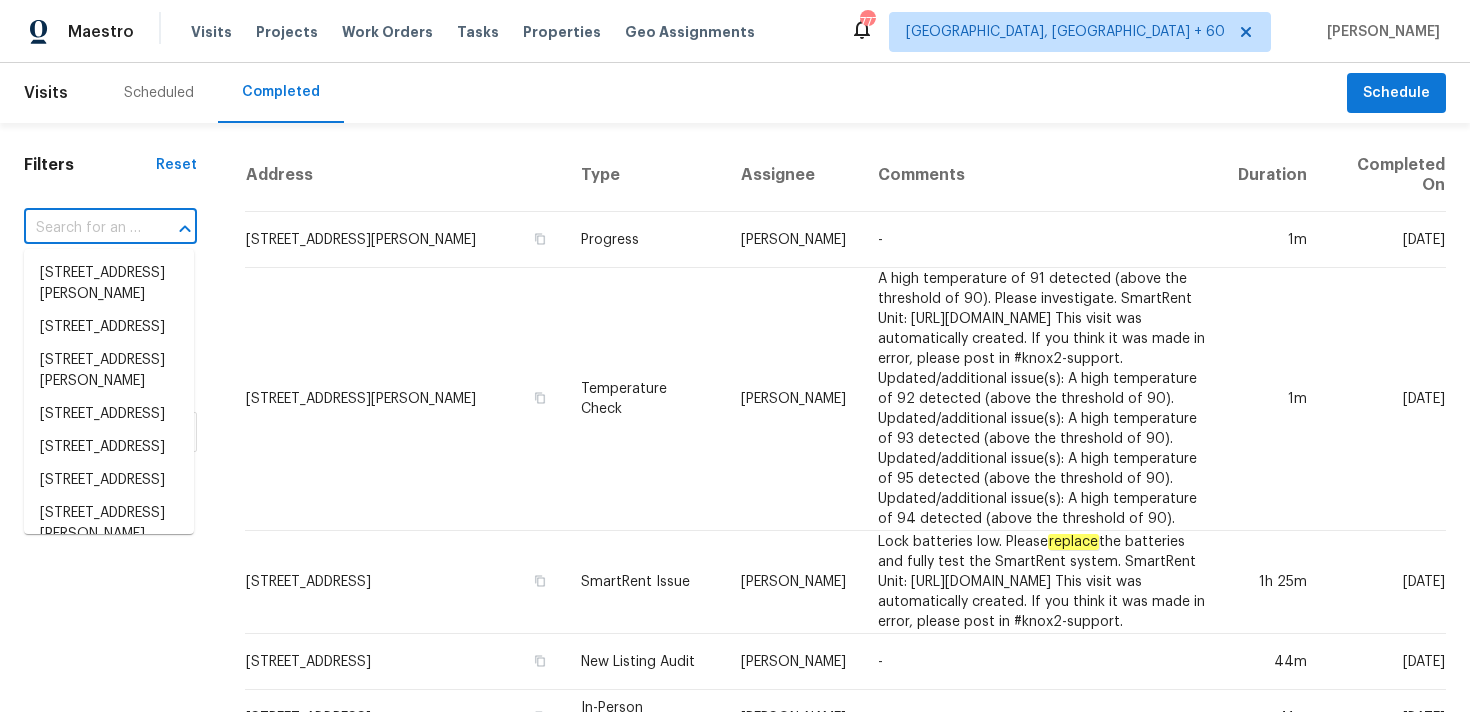 paste on "[STREET_ADDRESS][PERSON_NAME]" 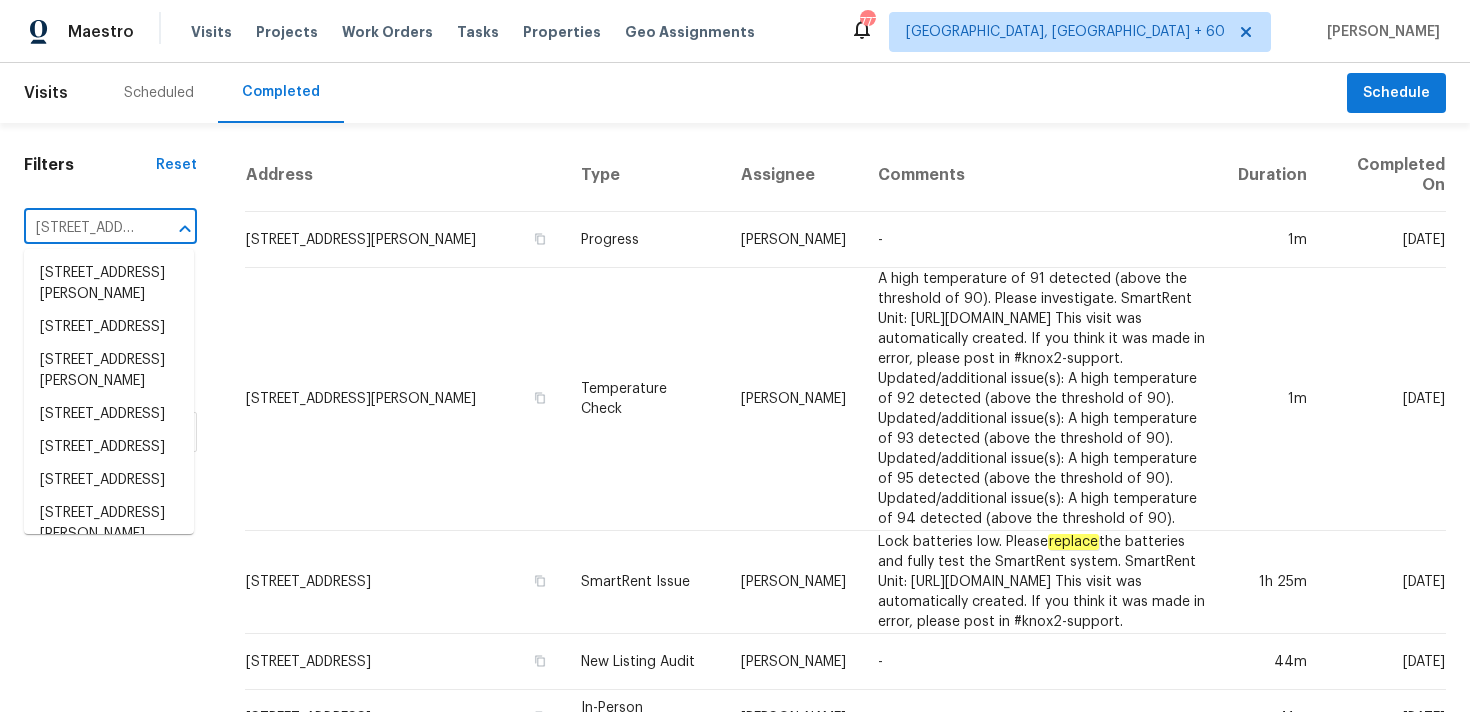 scroll, scrollTop: 0, scrollLeft: 165, axis: horizontal 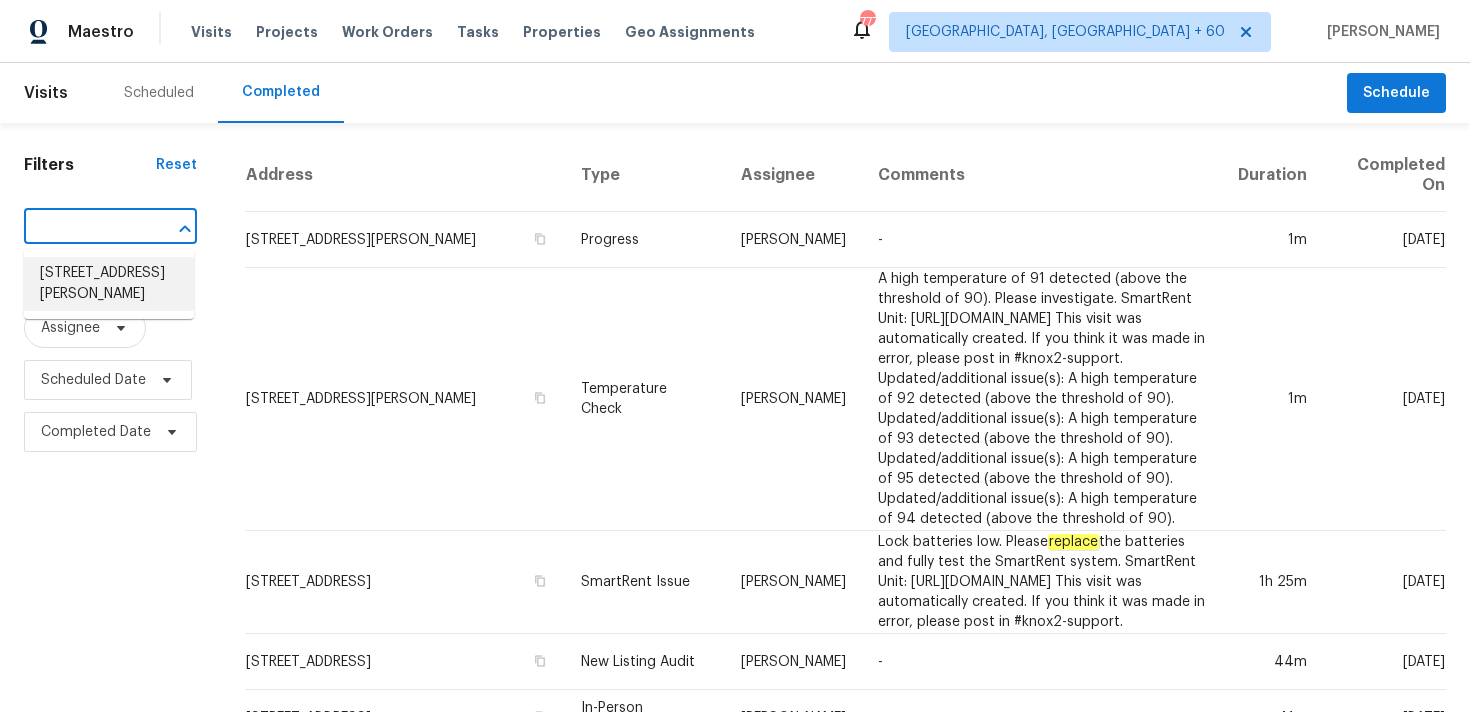 click on "[STREET_ADDRESS][PERSON_NAME]" at bounding box center (109, 284) 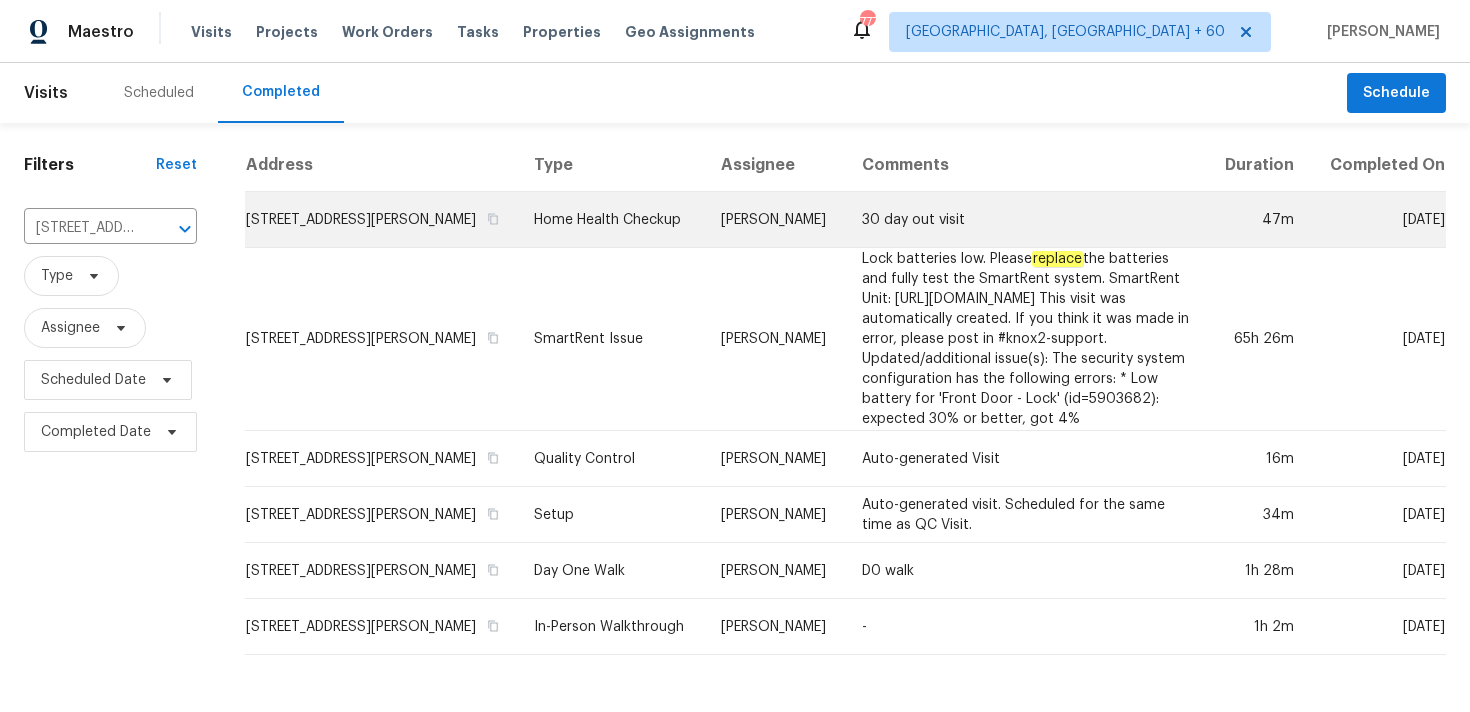 click on "Home Health Checkup" at bounding box center (611, 220) 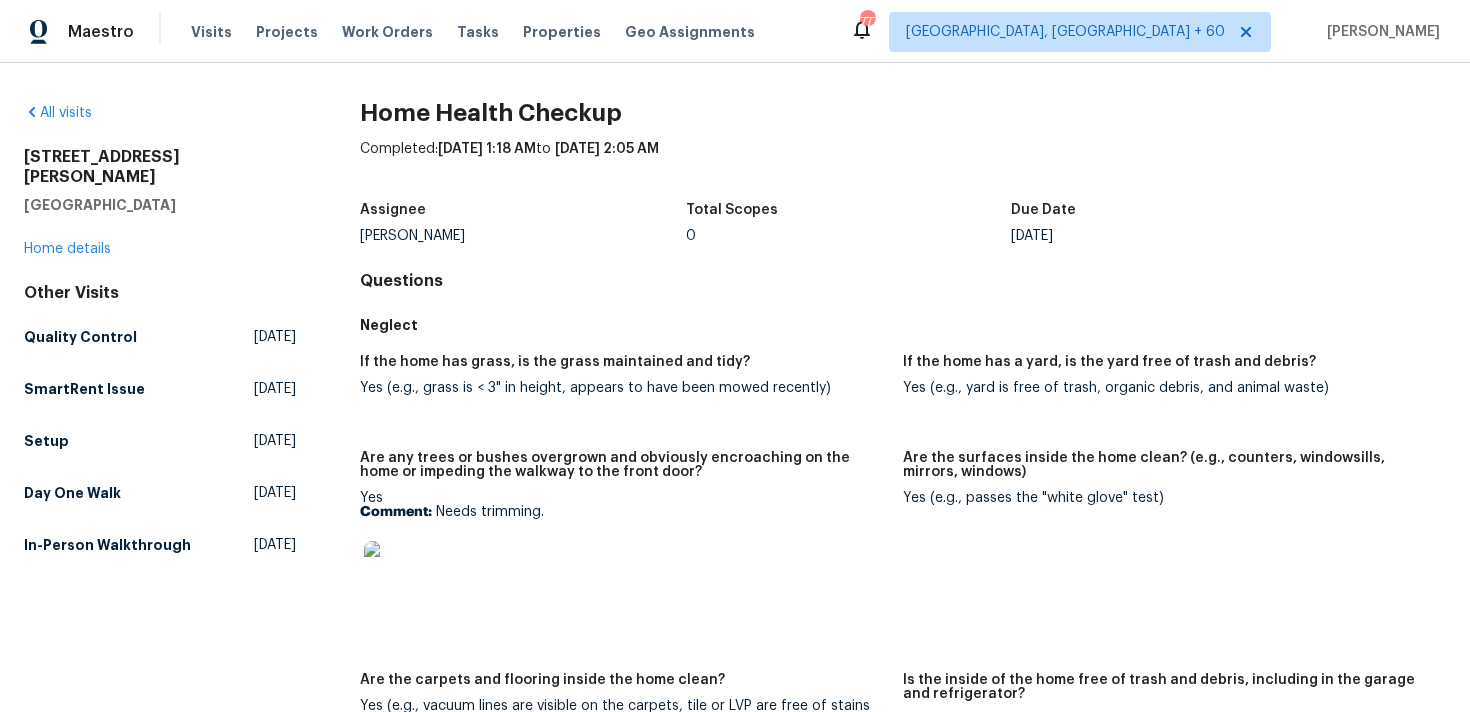 click on "All visits [STREET_ADDRESS][PERSON_NAME] Home details Other Visits Quality Control [DATE] SmartRent Issue [DATE] Setup [DATE] Day One Walk [DATE] In-Person Walkthrough [DATE]" at bounding box center [160, 333] 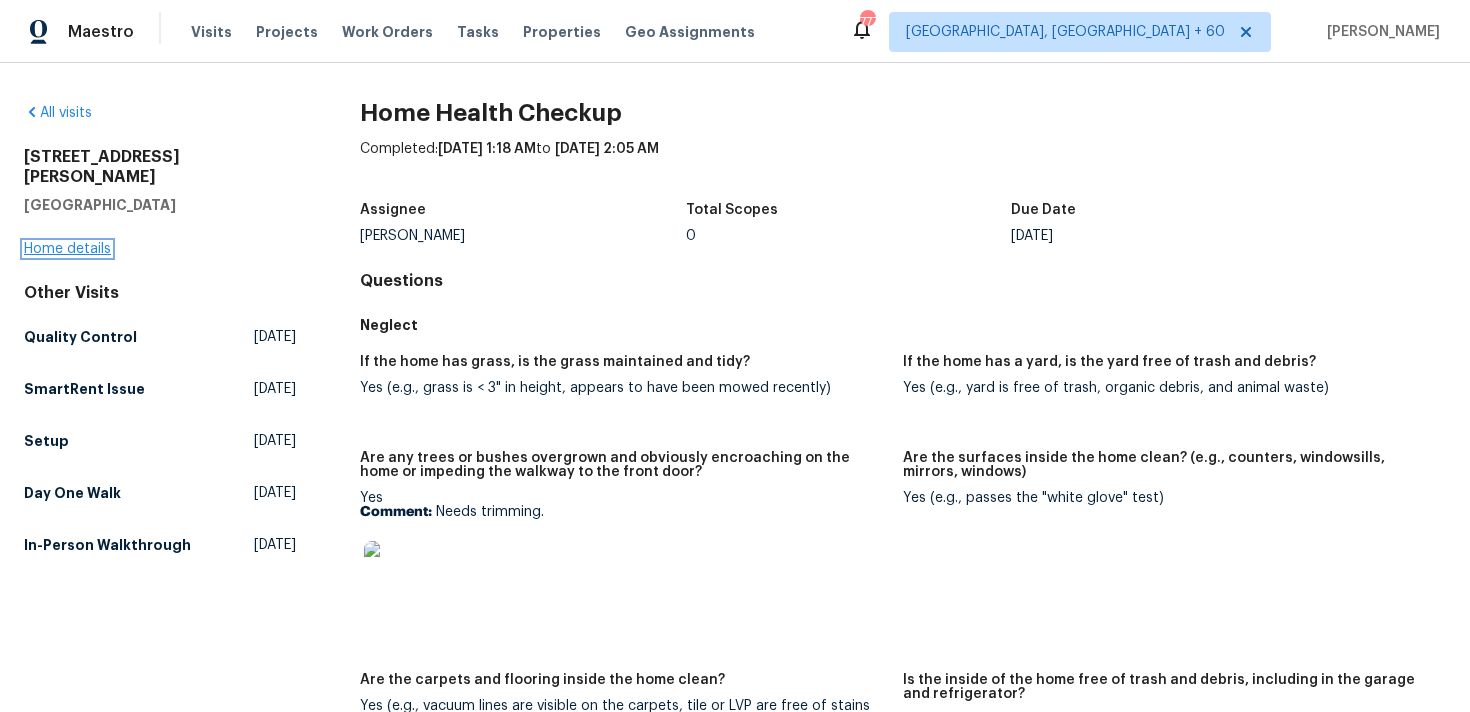 click on "Home details" at bounding box center (67, 249) 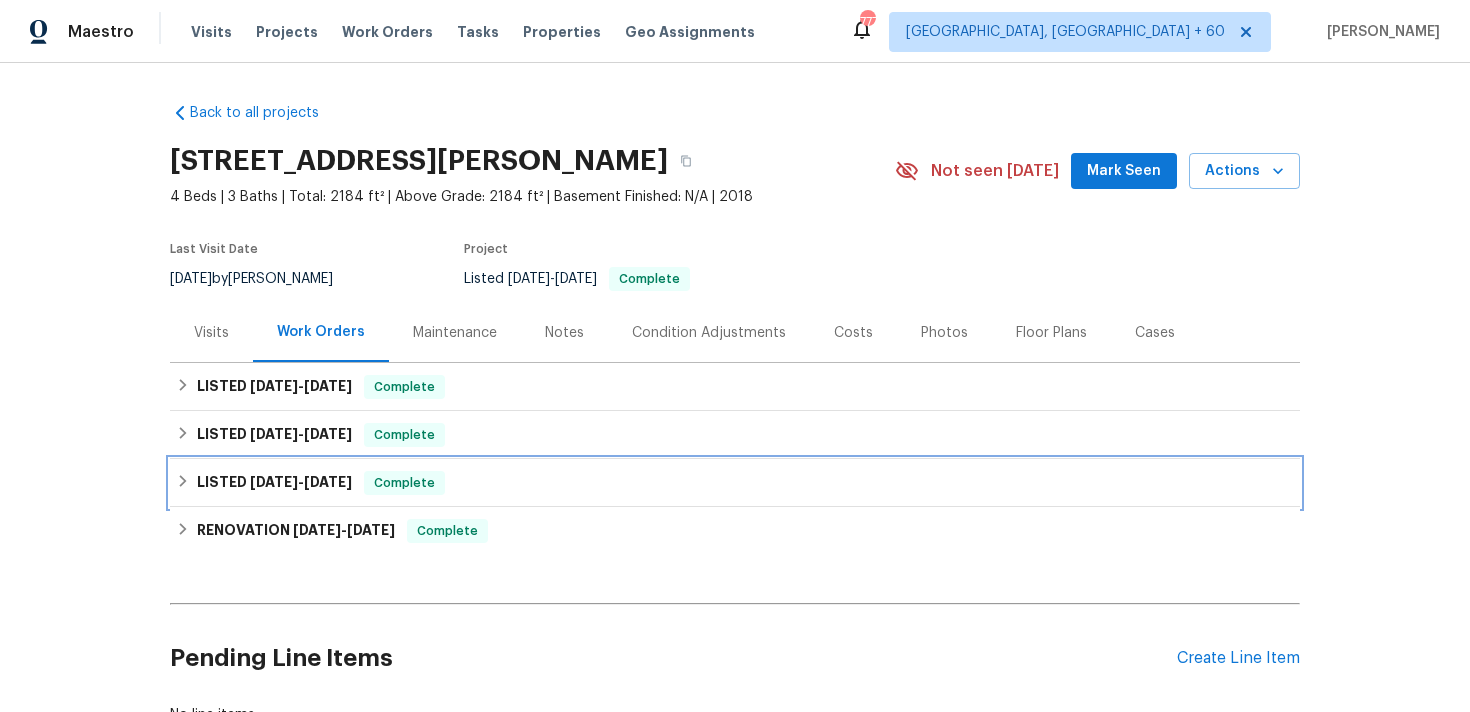 click on "LISTED   [DATE]  -  [DATE] Complete" at bounding box center (735, 483) 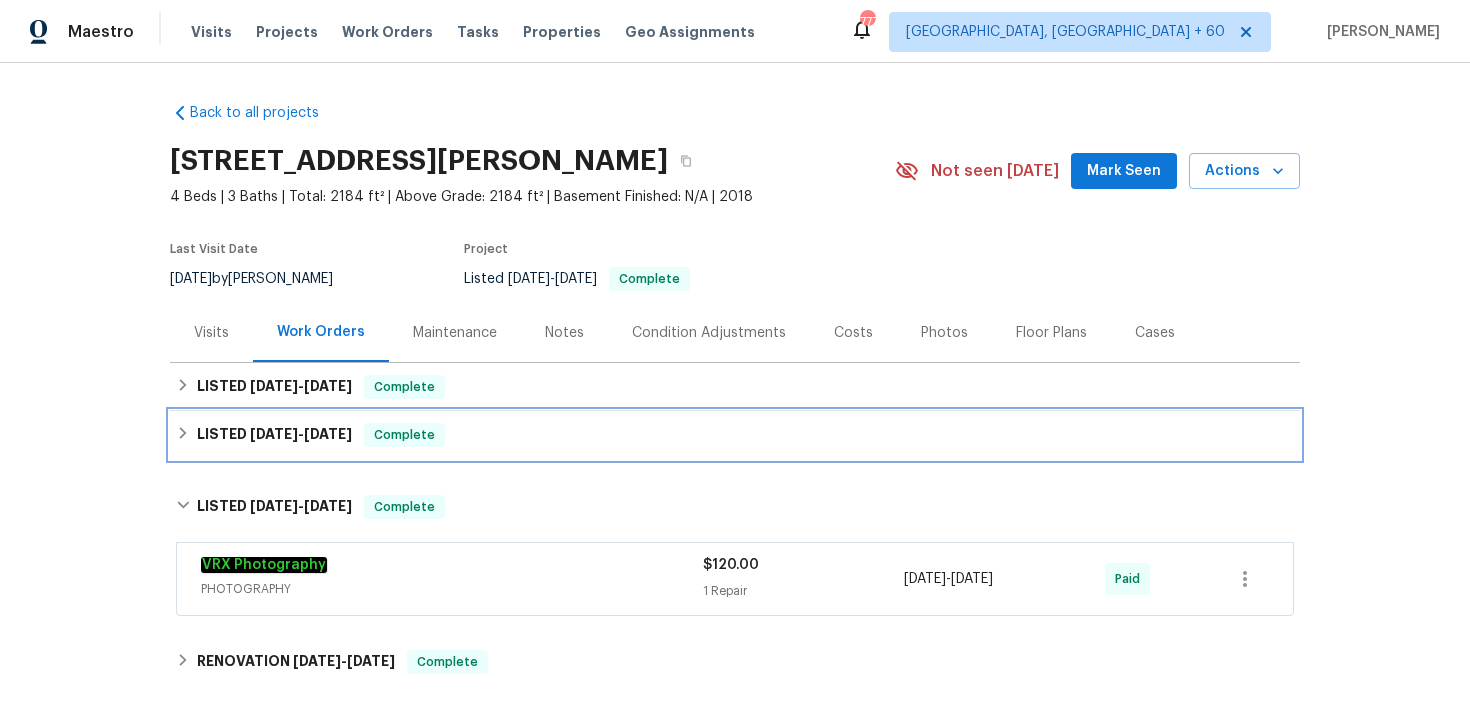 click on "LISTED   [DATE]  -  [DATE] Complete" at bounding box center (735, 435) 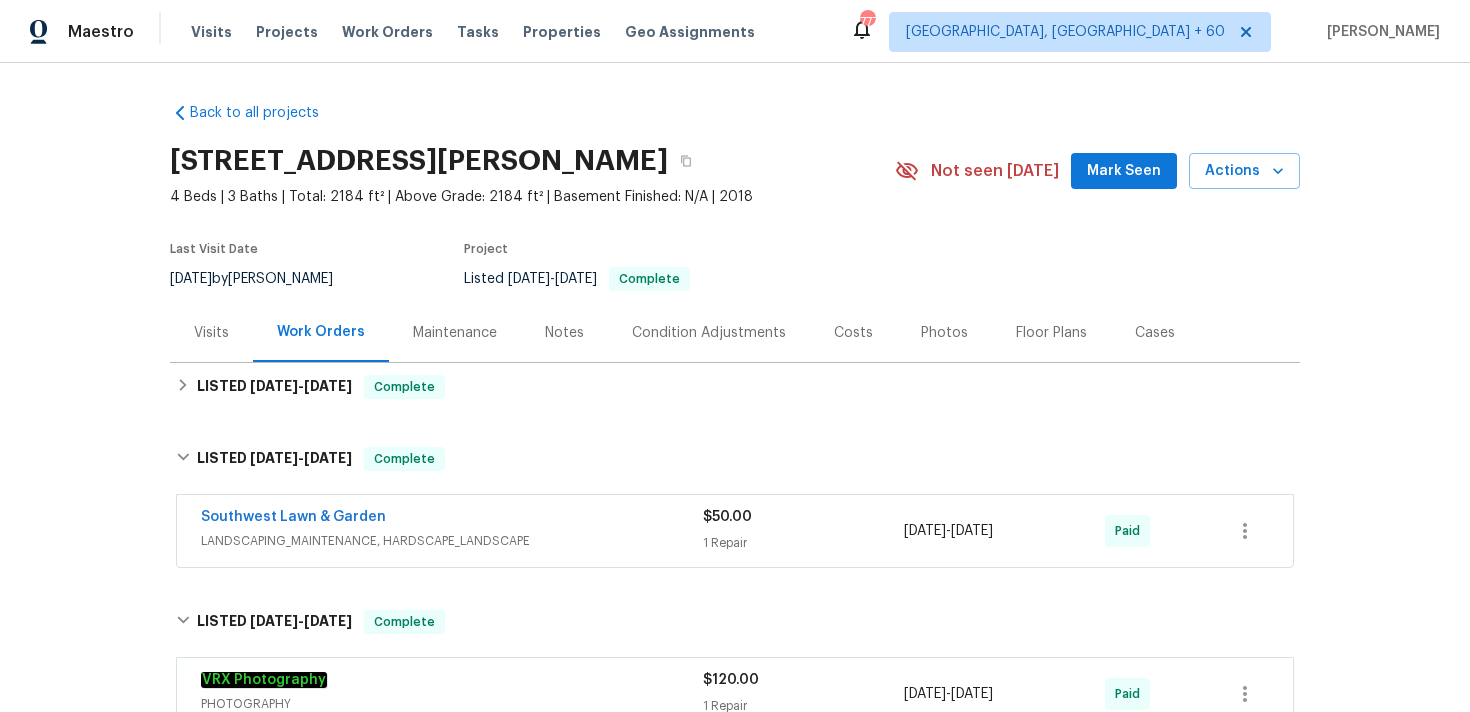 click on "Southwest Lawn & Garden LANDSCAPING_MAINTENANCE, HARDSCAPE_LANDSCAPE $50.00 1 Repair [DATE]  -  [DATE] Paid" at bounding box center (735, 531) 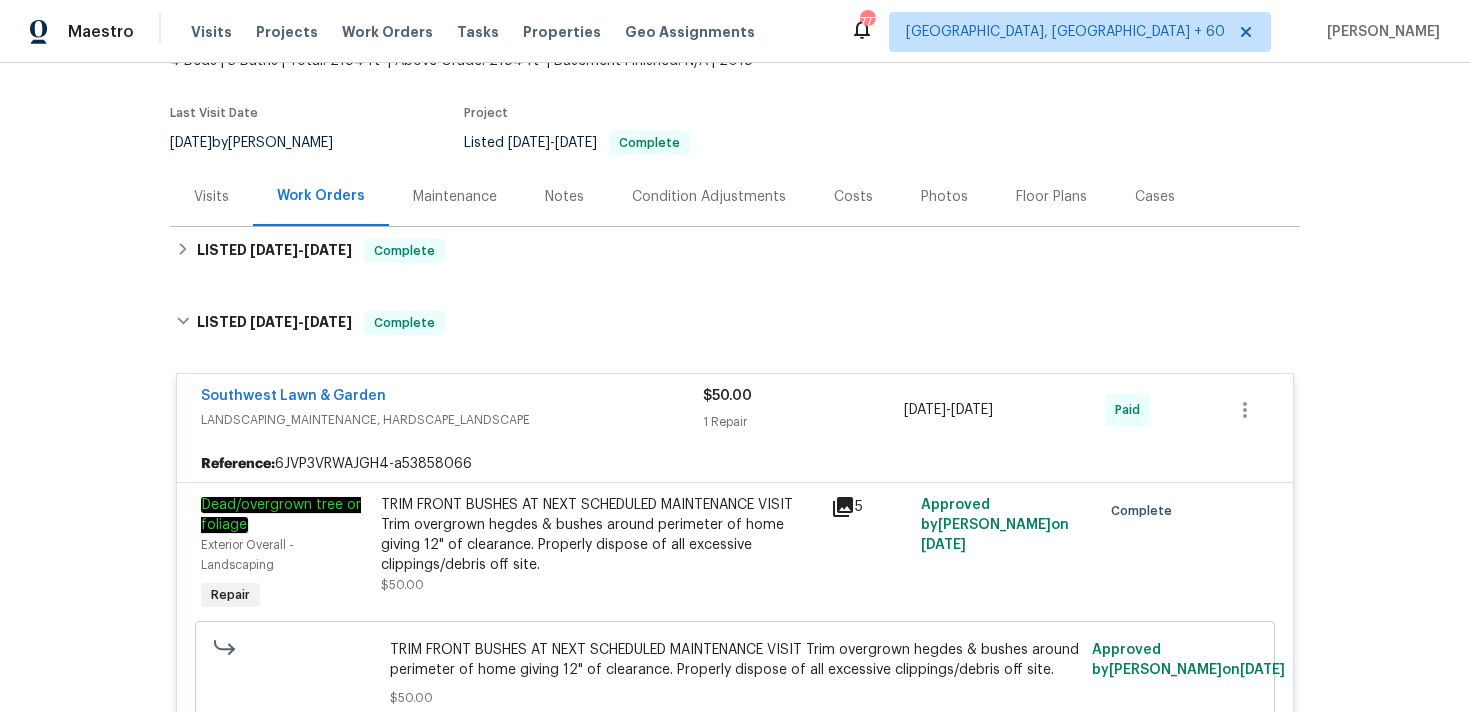 scroll, scrollTop: 120, scrollLeft: 0, axis: vertical 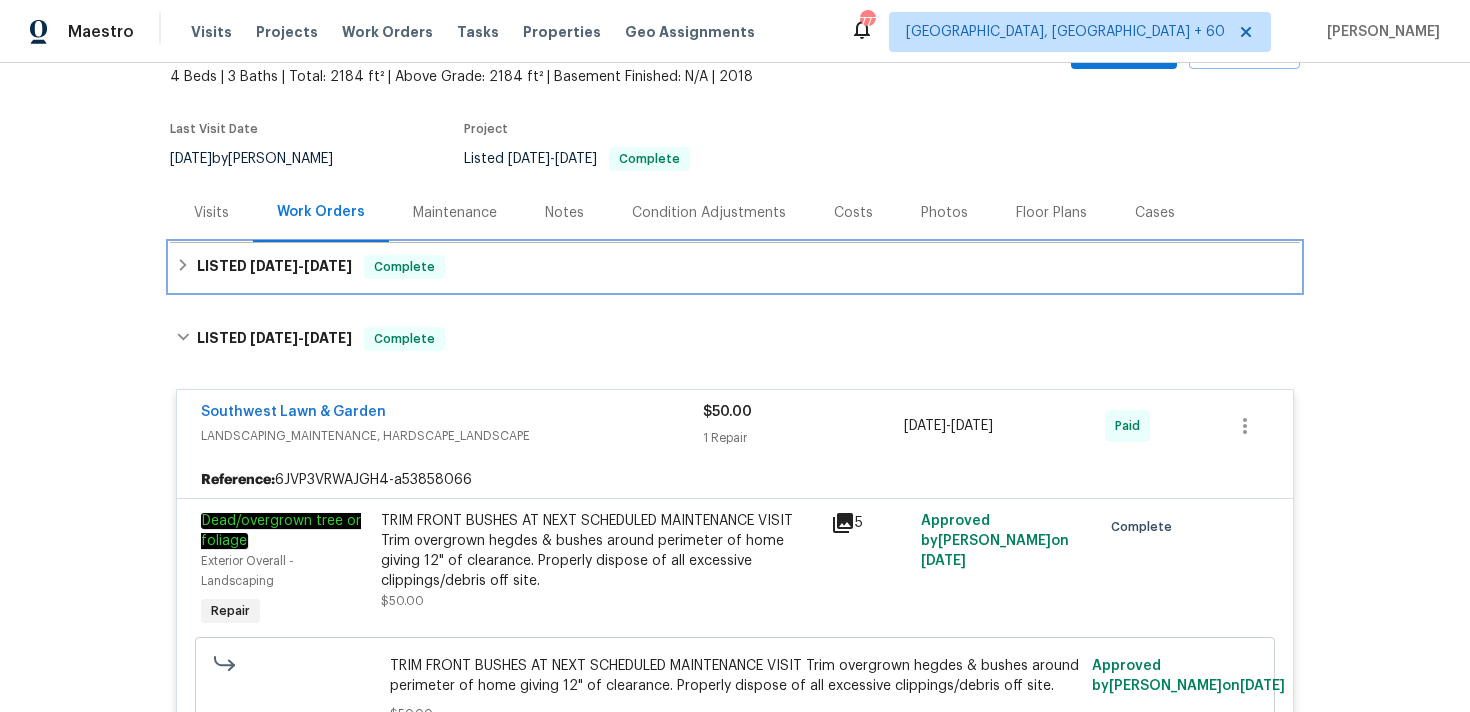 click on "LISTED   [DATE]  -  [DATE] Complete" at bounding box center (735, 267) 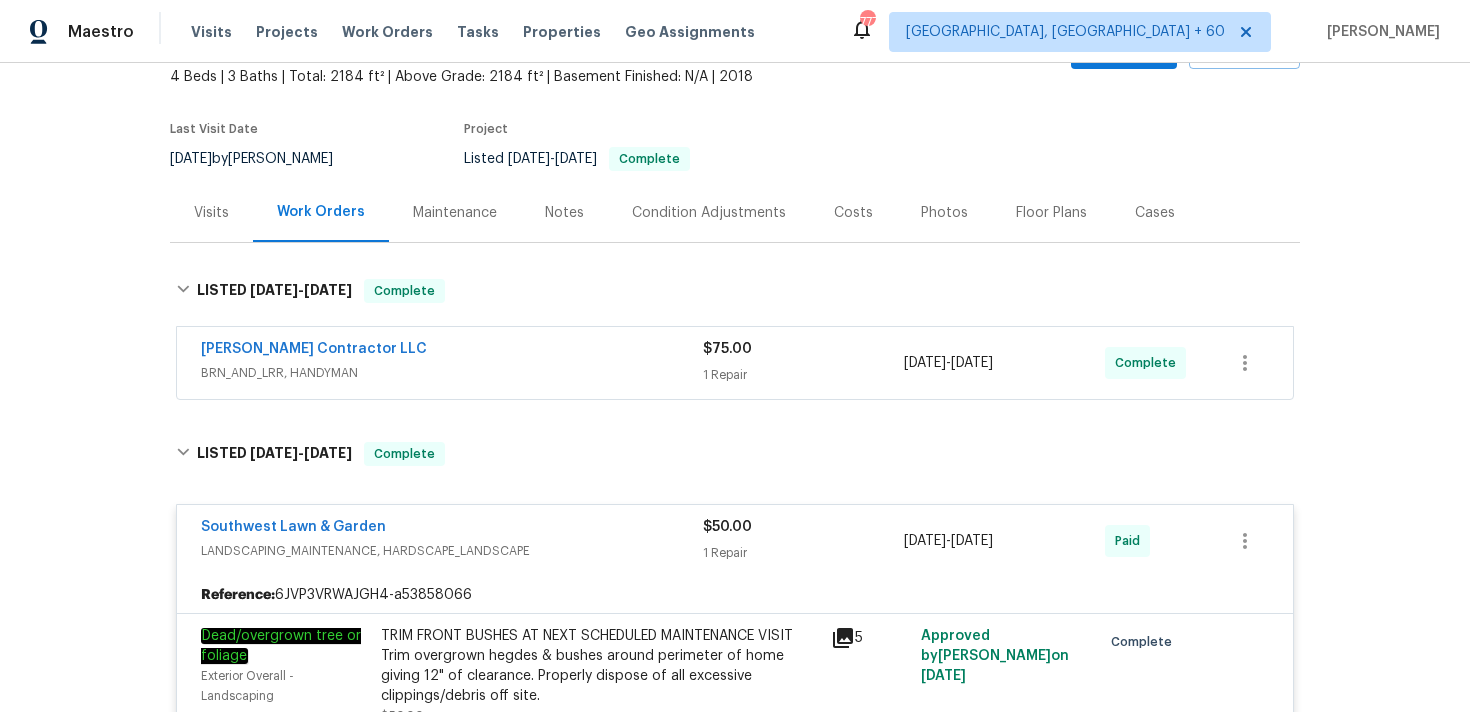 click on "[PERSON_NAME] Contractor LLC" at bounding box center [452, 351] 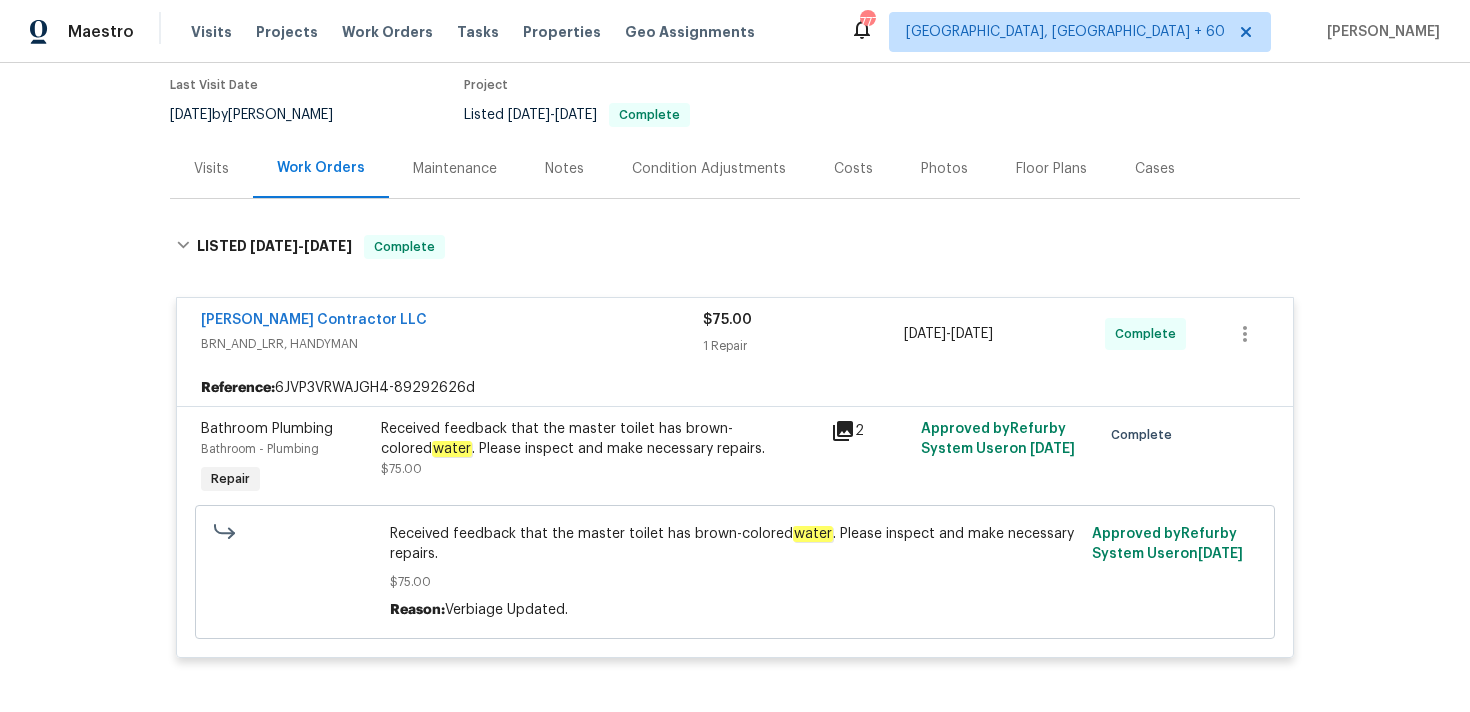 scroll, scrollTop: 0, scrollLeft: 0, axis: both 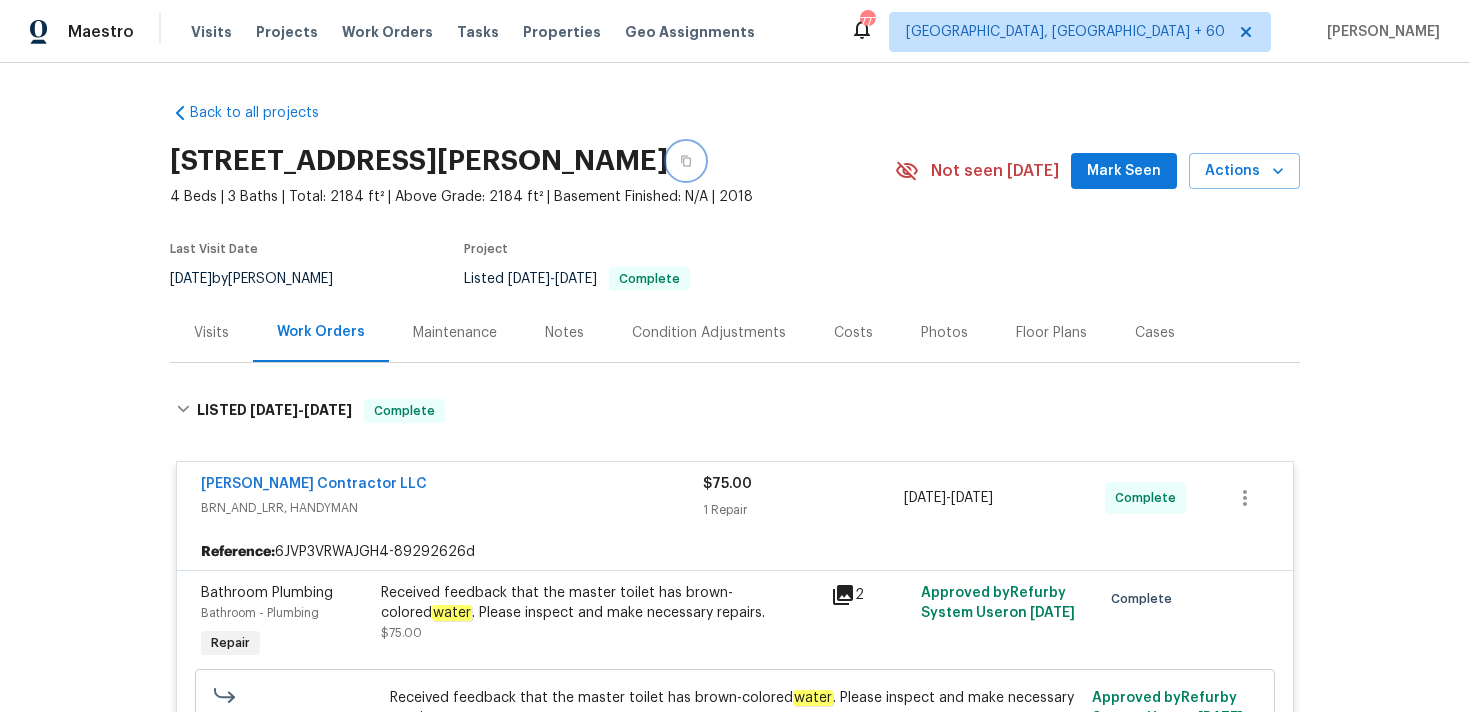 click at bounding box center (686, 161) 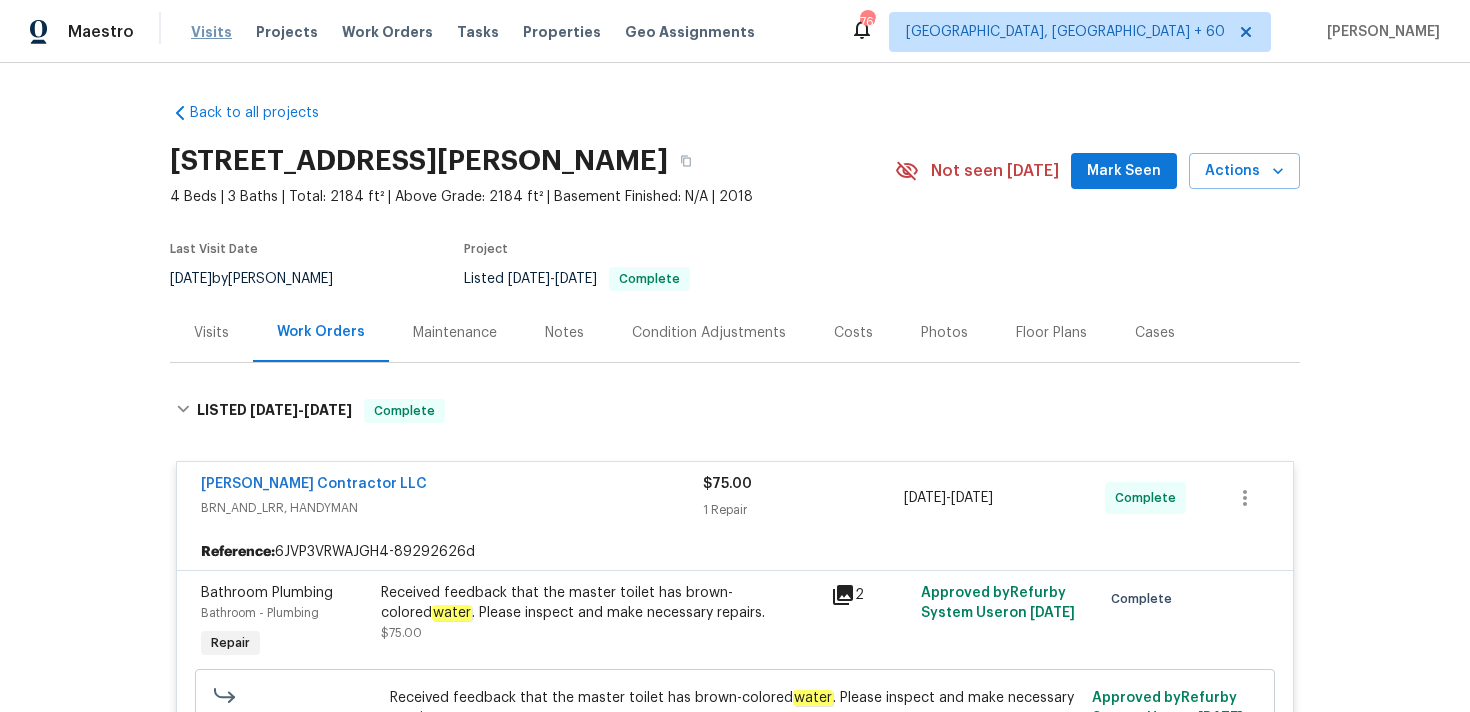 click on "Visits" at bounding box center [211, 32] 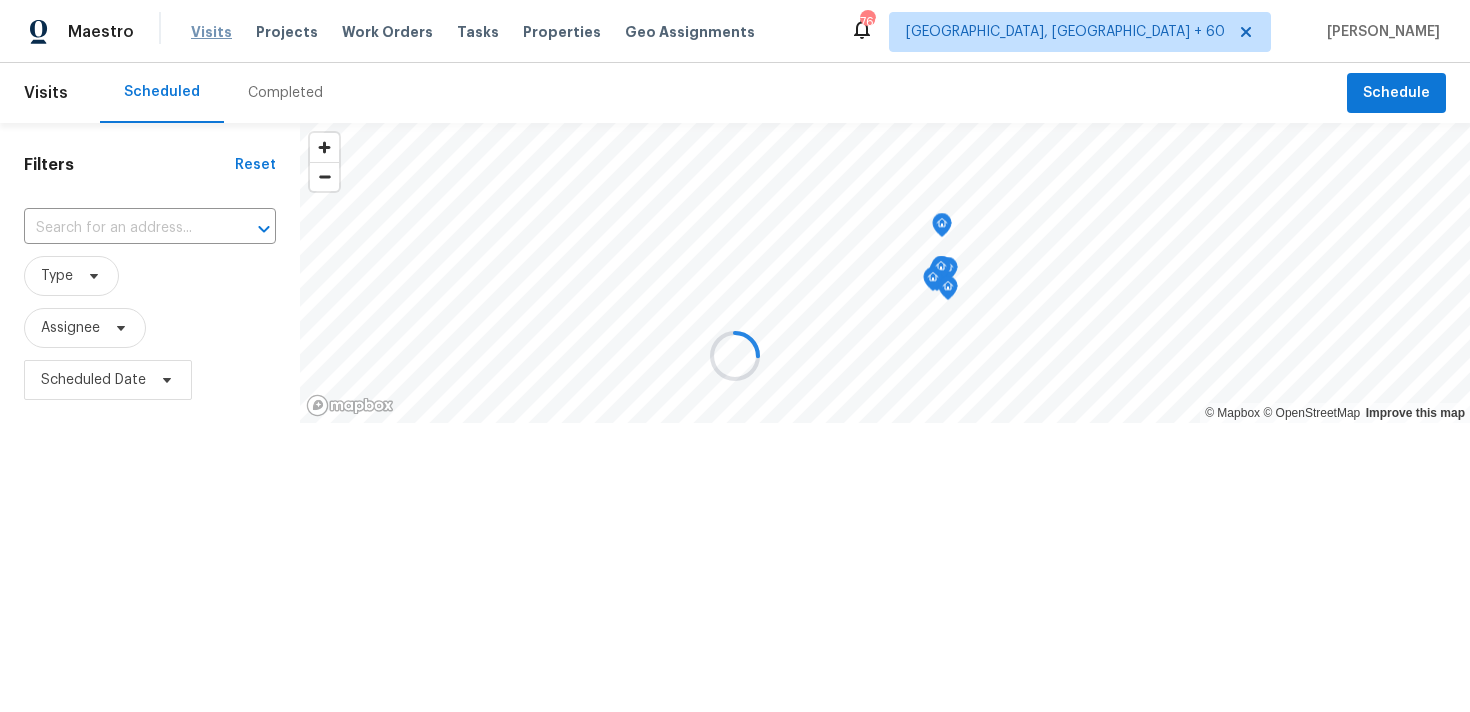 click at bounding box center [735, 356] 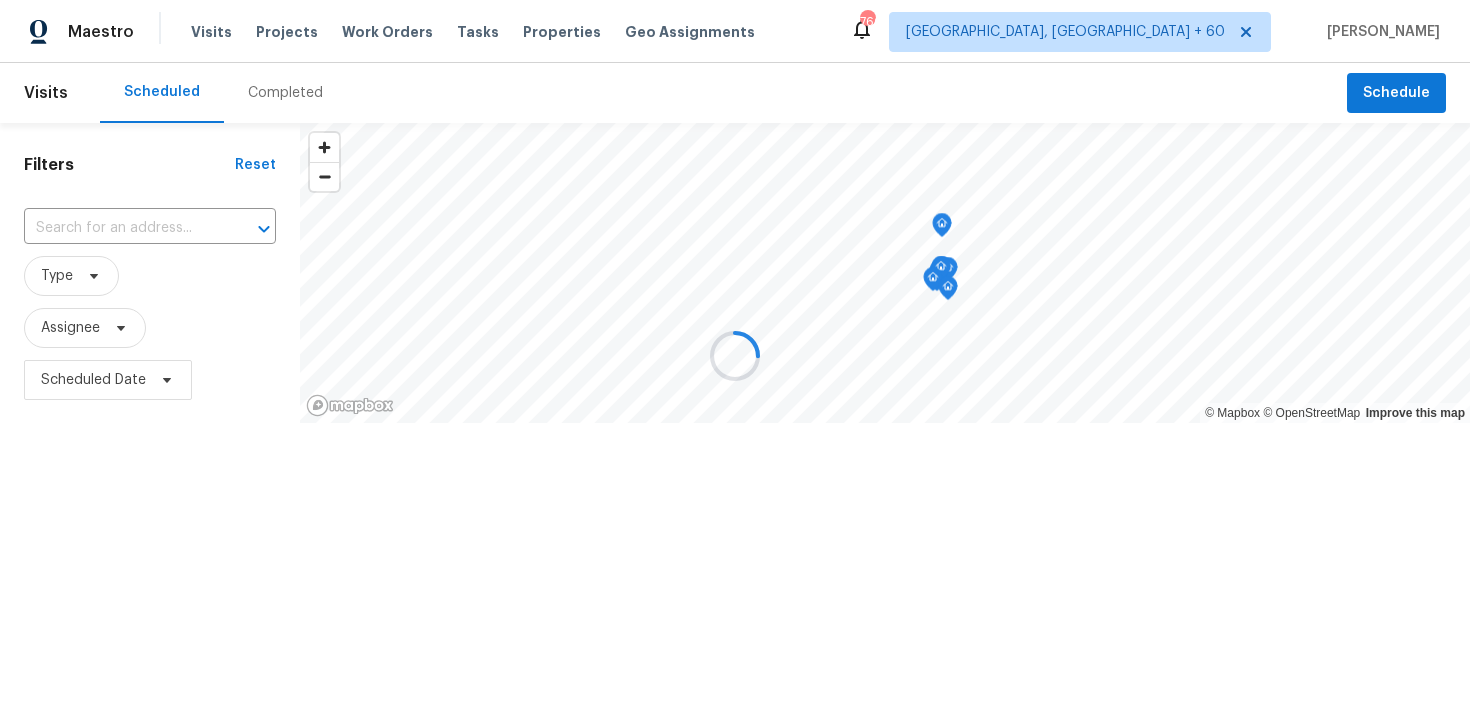 click at bounding box center [735, 356] 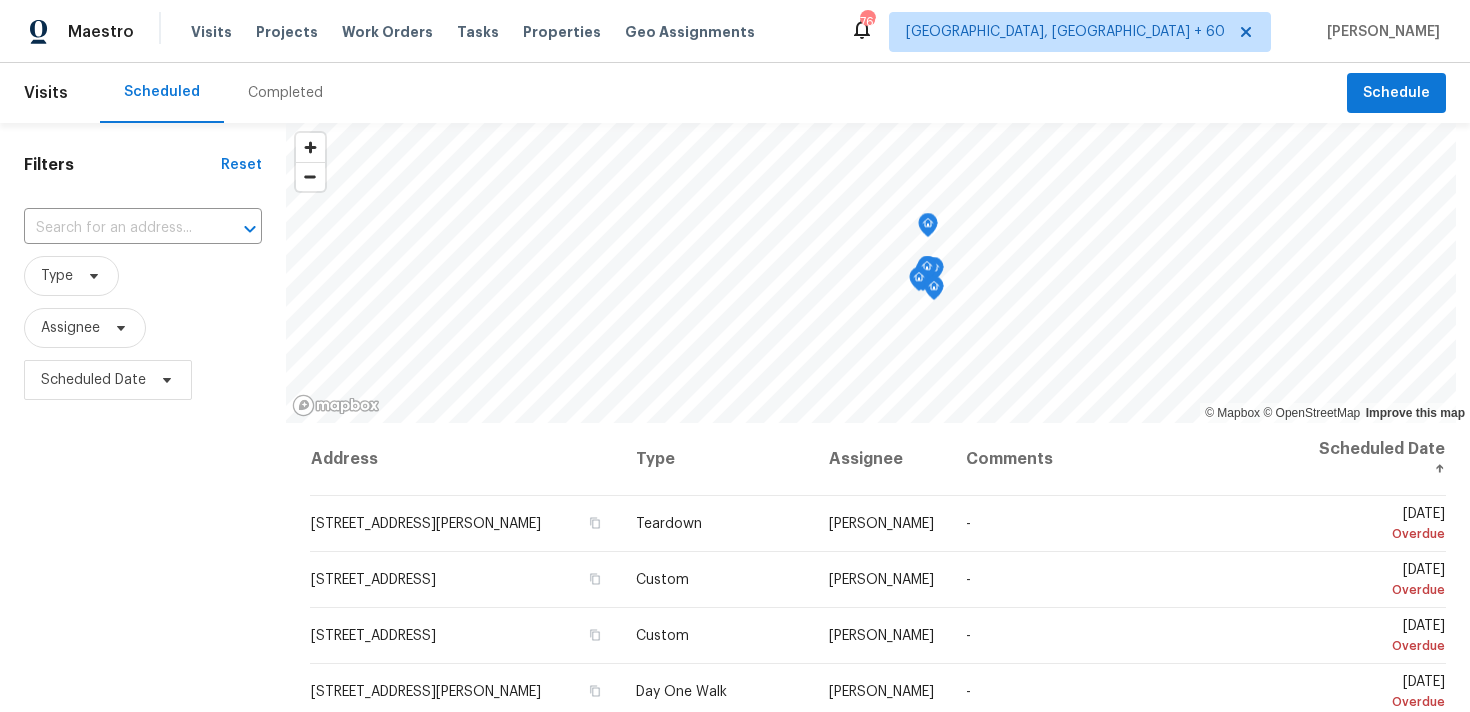 click on "Completed" at bounding box center [285, 93] 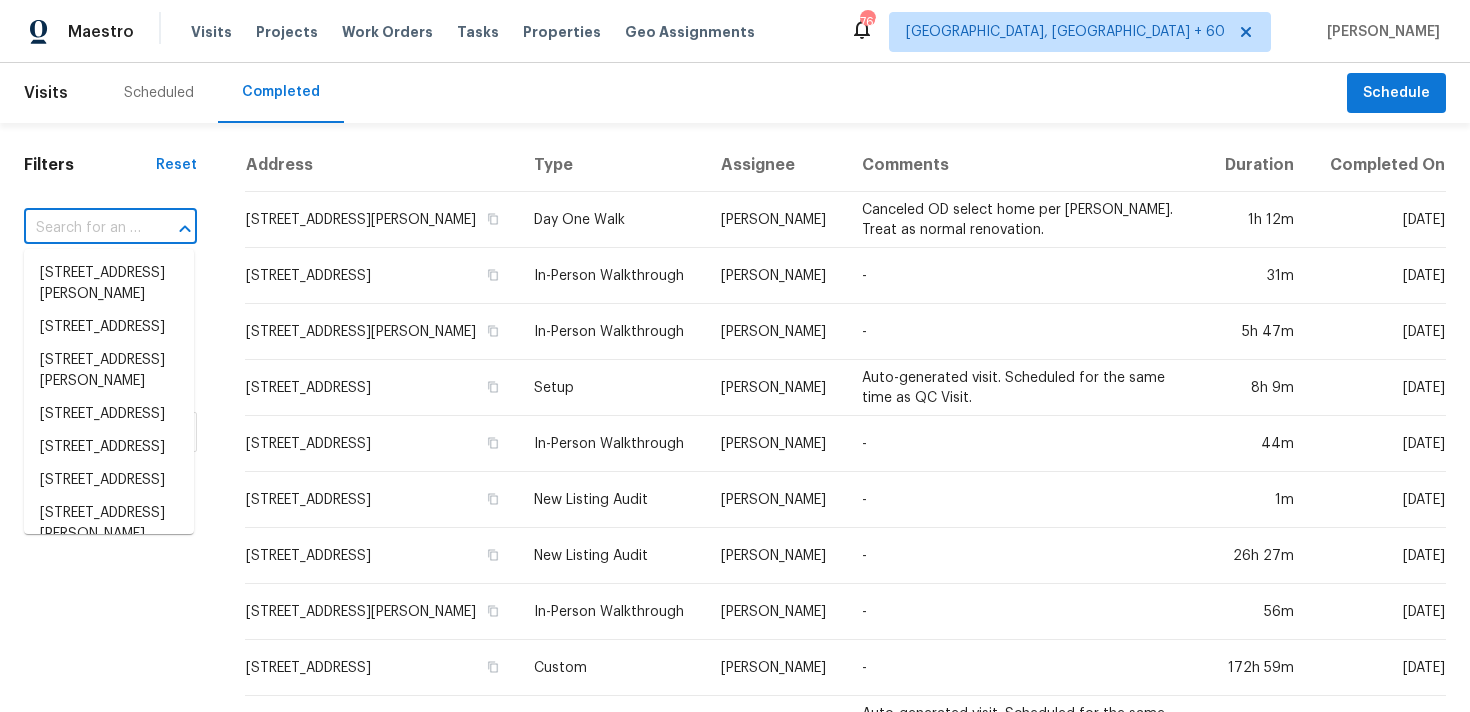 click at bounding box center [82, 228] 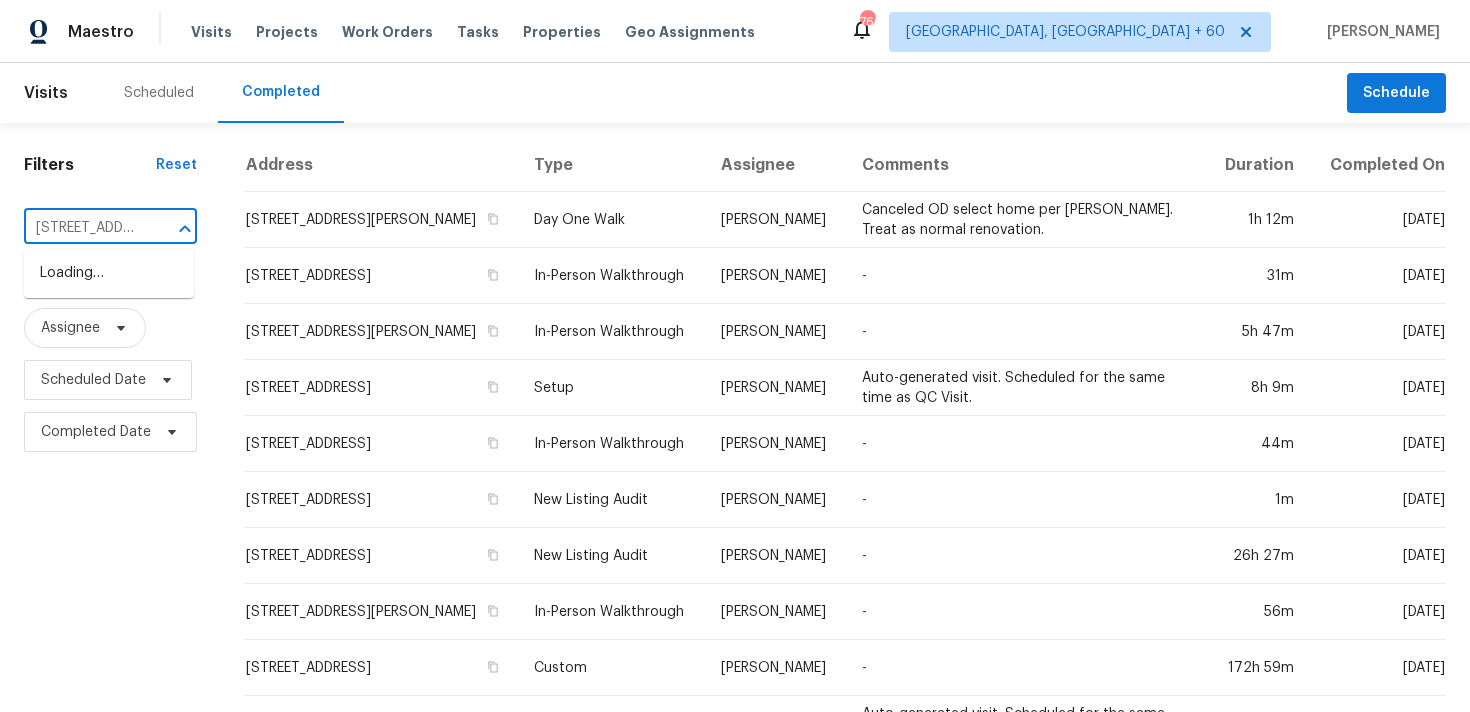 scroll, scrollTop: 0, scrollLeft: 169, axis: horizontal 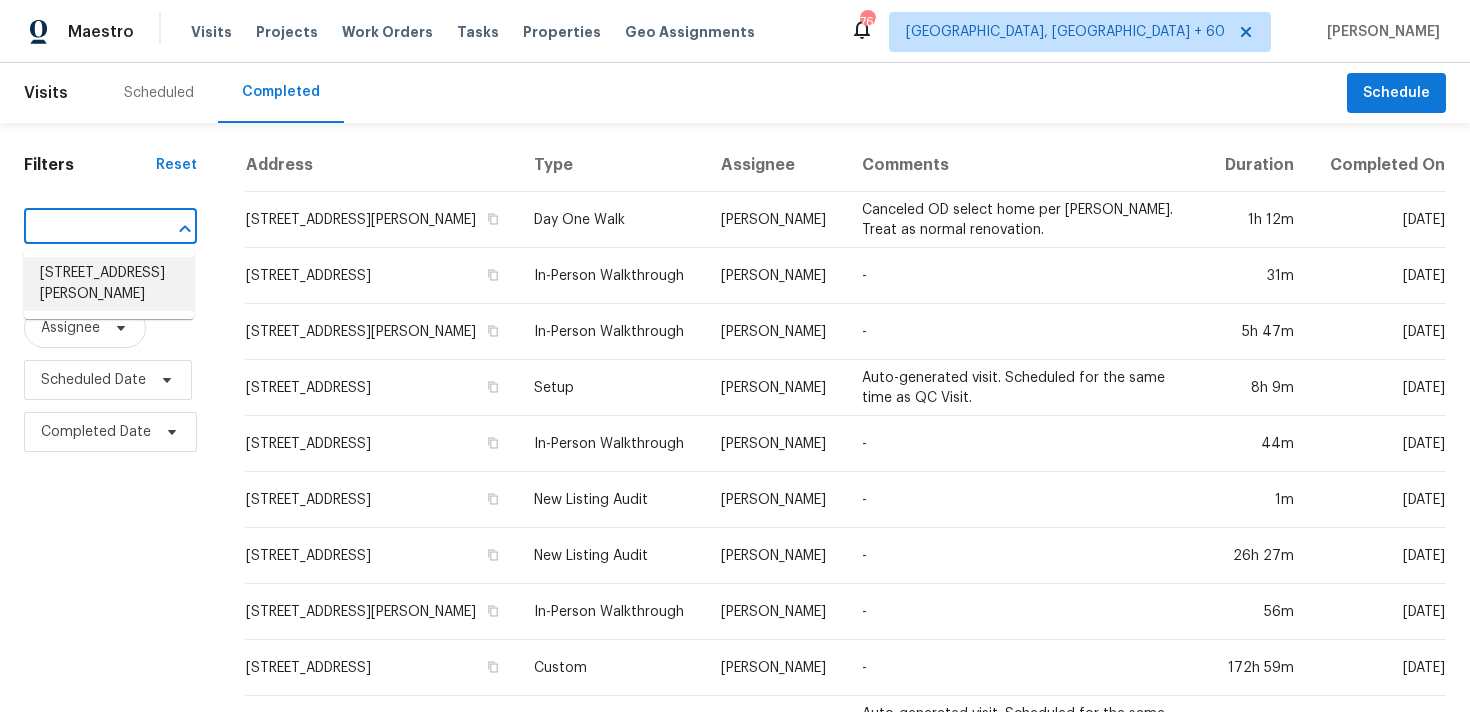 click on "[STREET_ADDRESS][PERSON_NAME]" at bounding box center (109, 284) 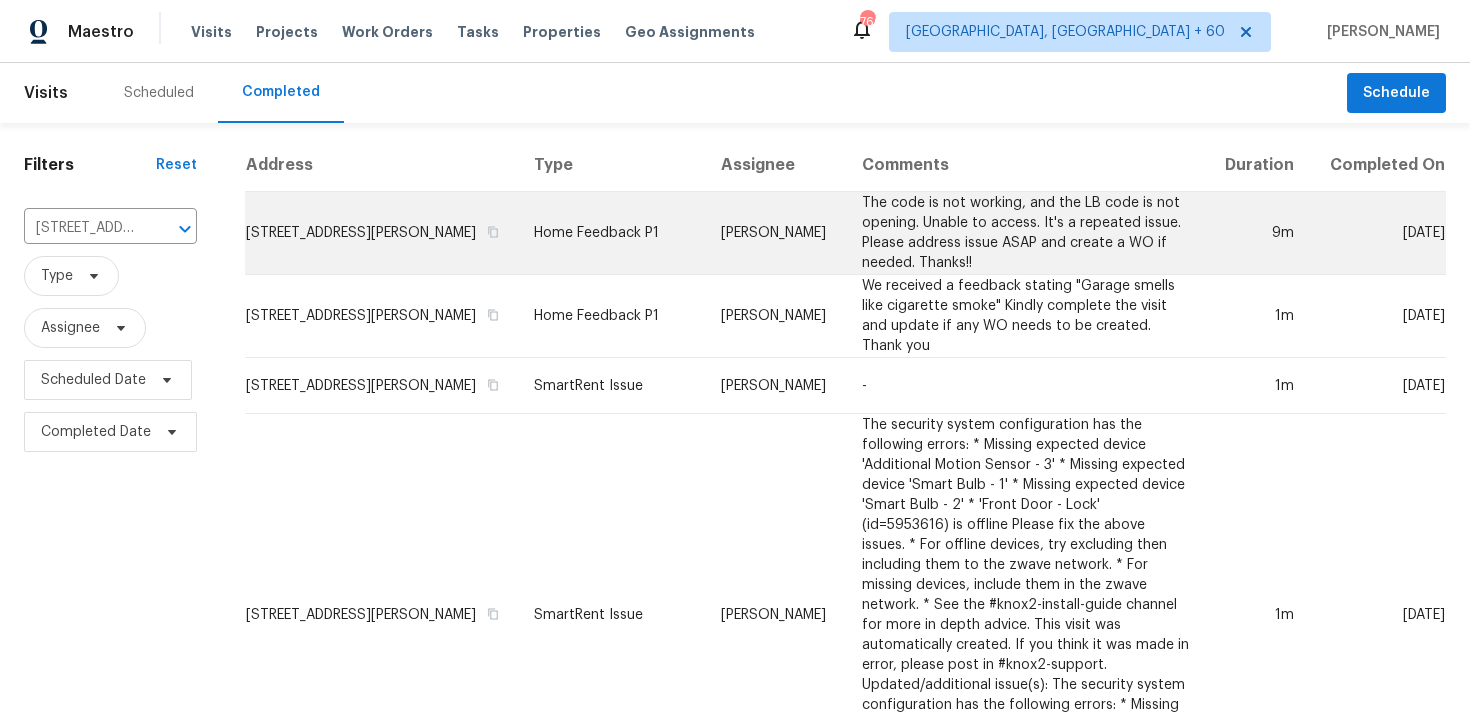 click on "Home Feedback P1" at bounding box center [611, 233] 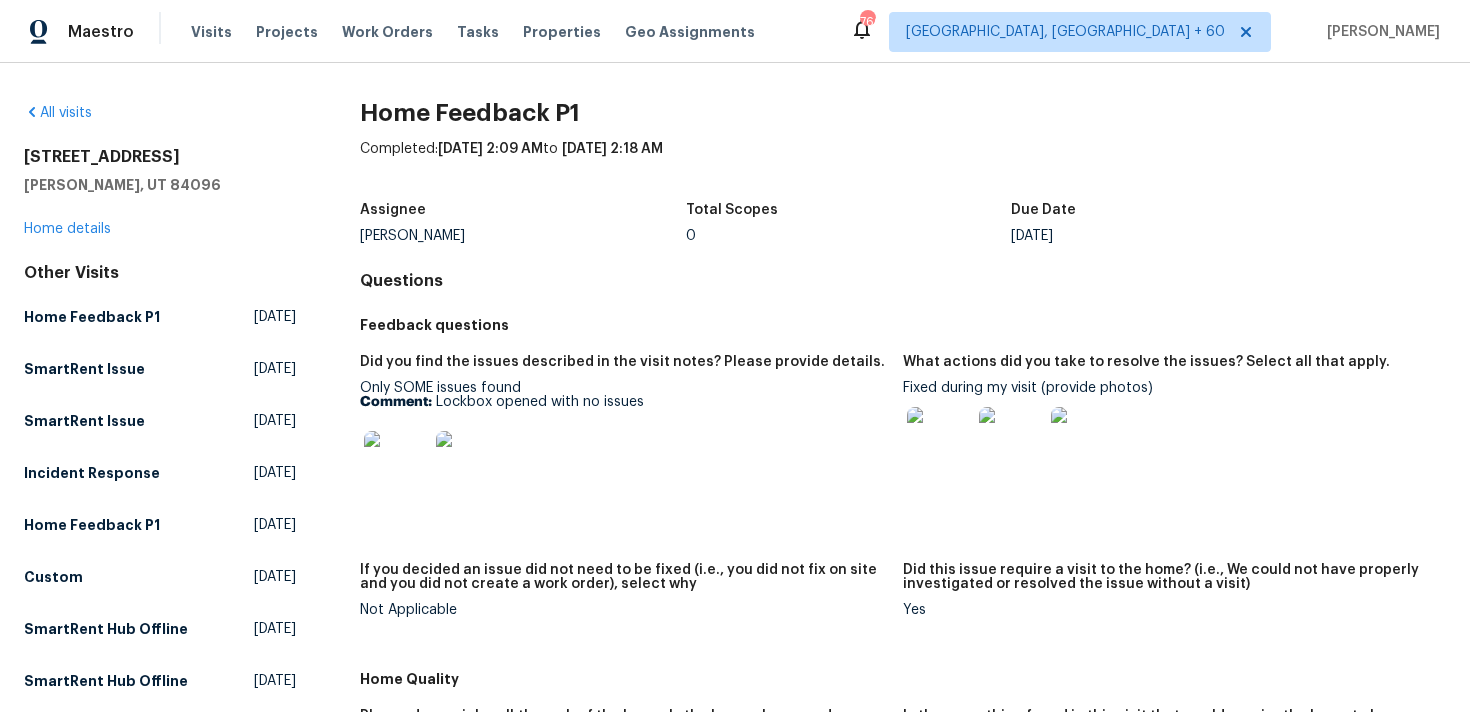 click on "[STREET_ADDRESS][PERSON_NAME] Home details" at bounding box center [160, 193] 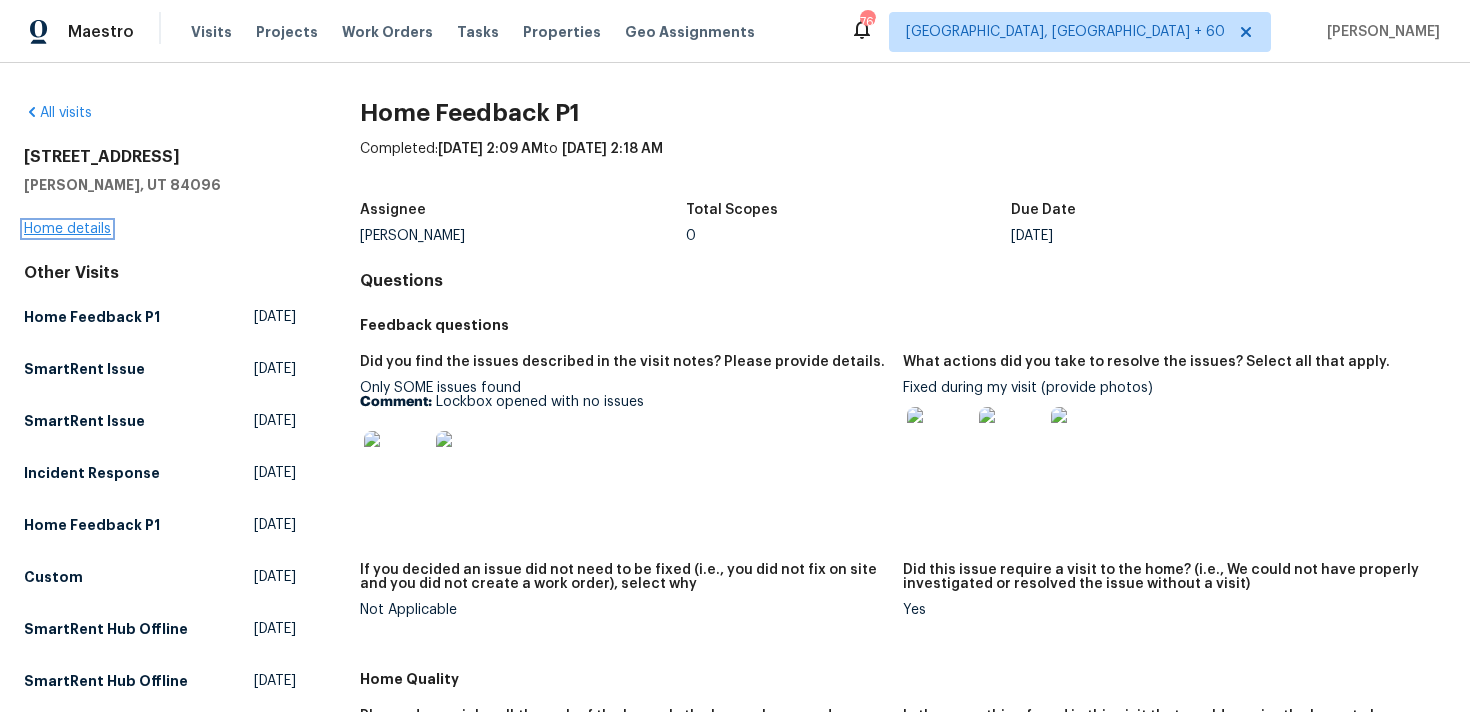 click on "Home details" at bounding box center (67, 229) 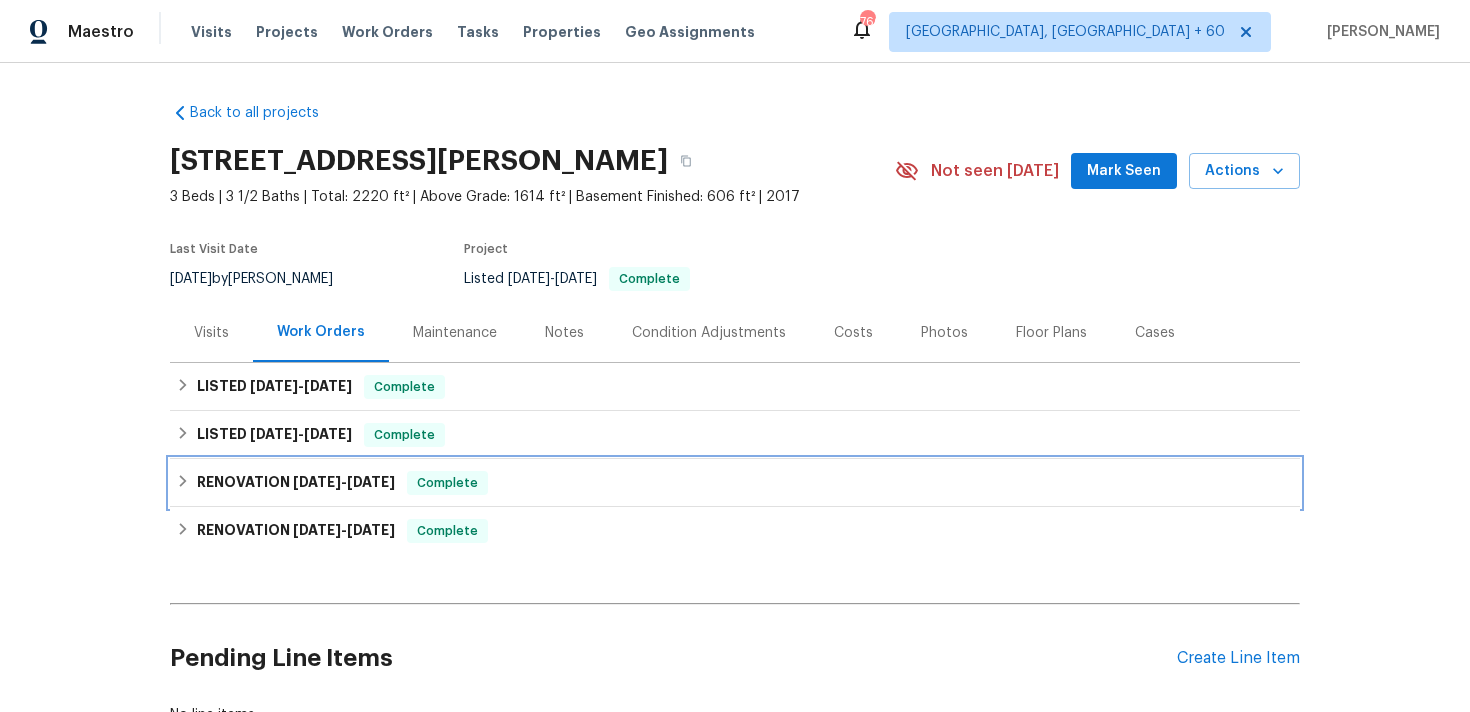 click on "Complete" at bounding box center [447, 483] 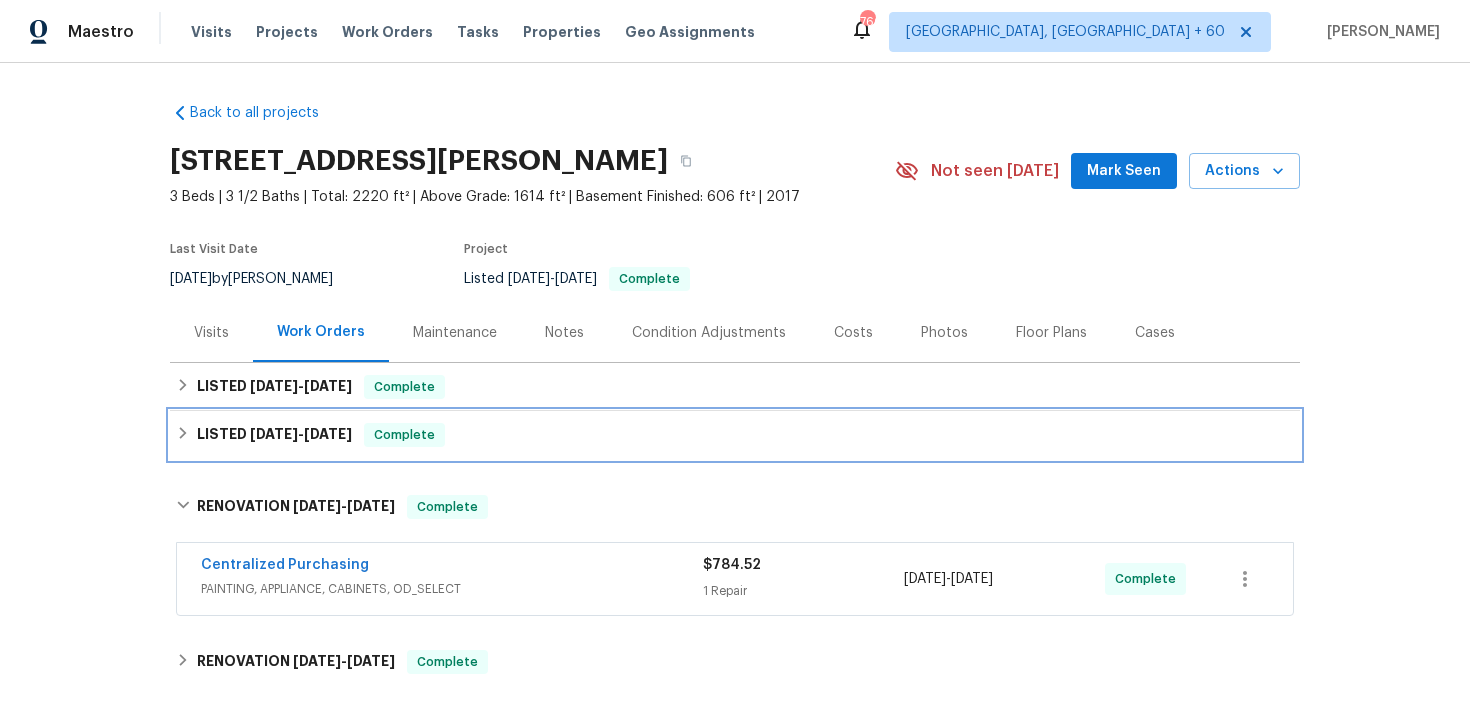 click on "LISTED   [DATE]  -  [DATE] Complete" at bounding box center (735, 435) 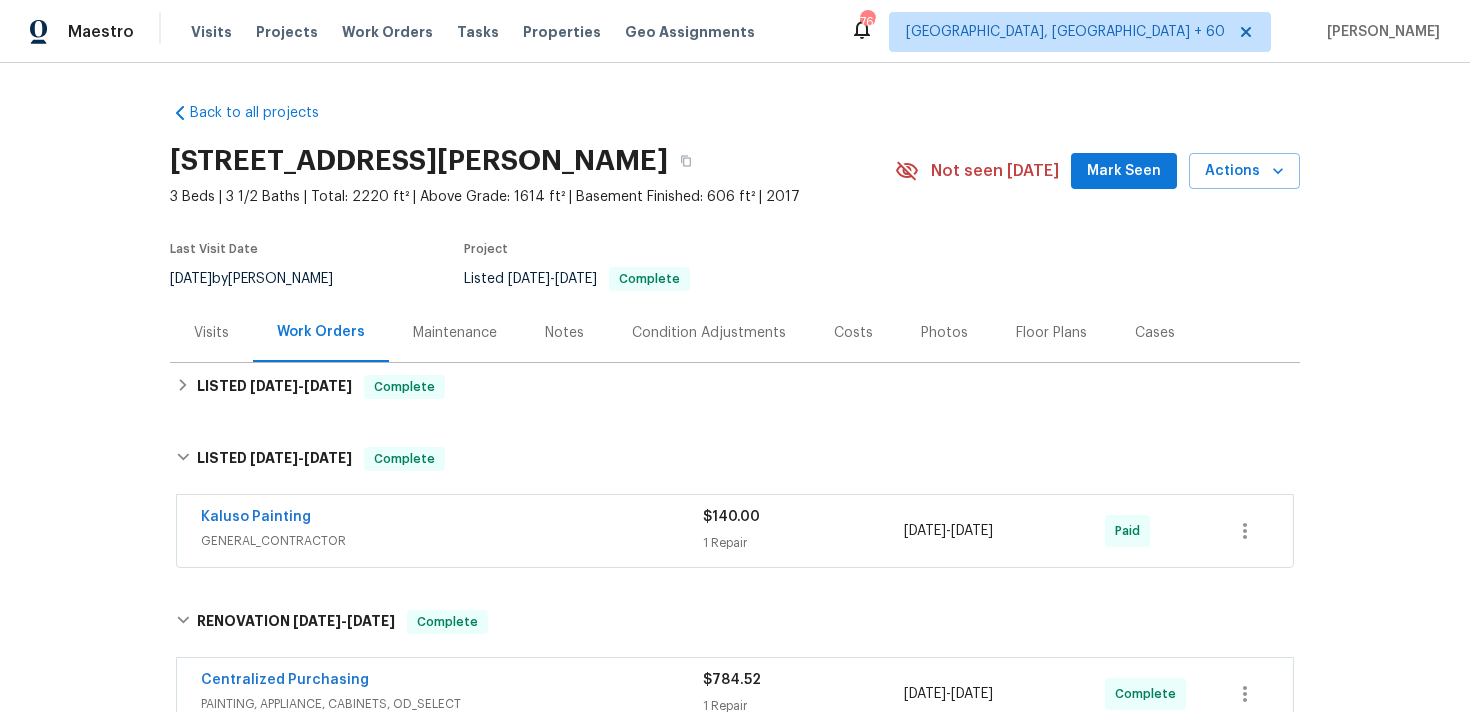 click on "$140.00" at bounding box center (731, 517) 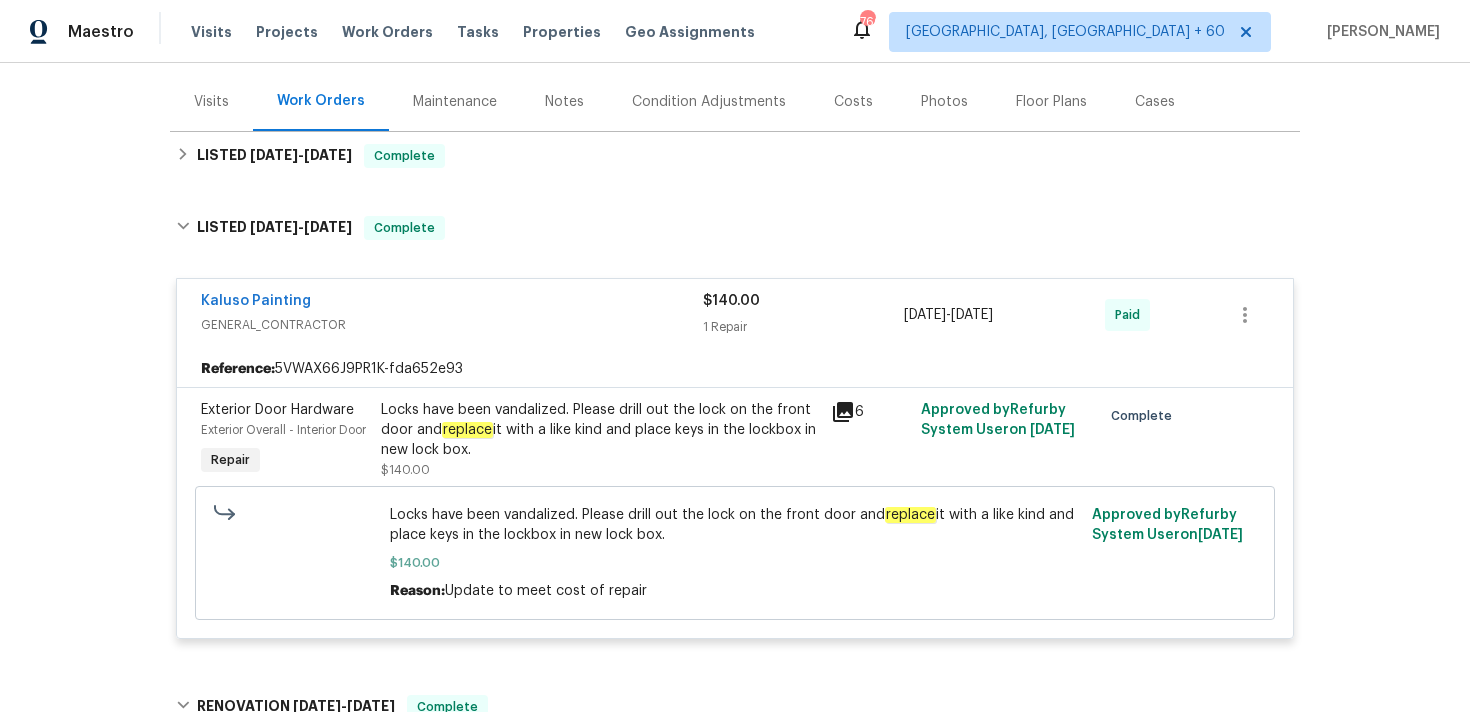 scroll, scrollTop: 248, scrollLeft: 0, axis: vertical 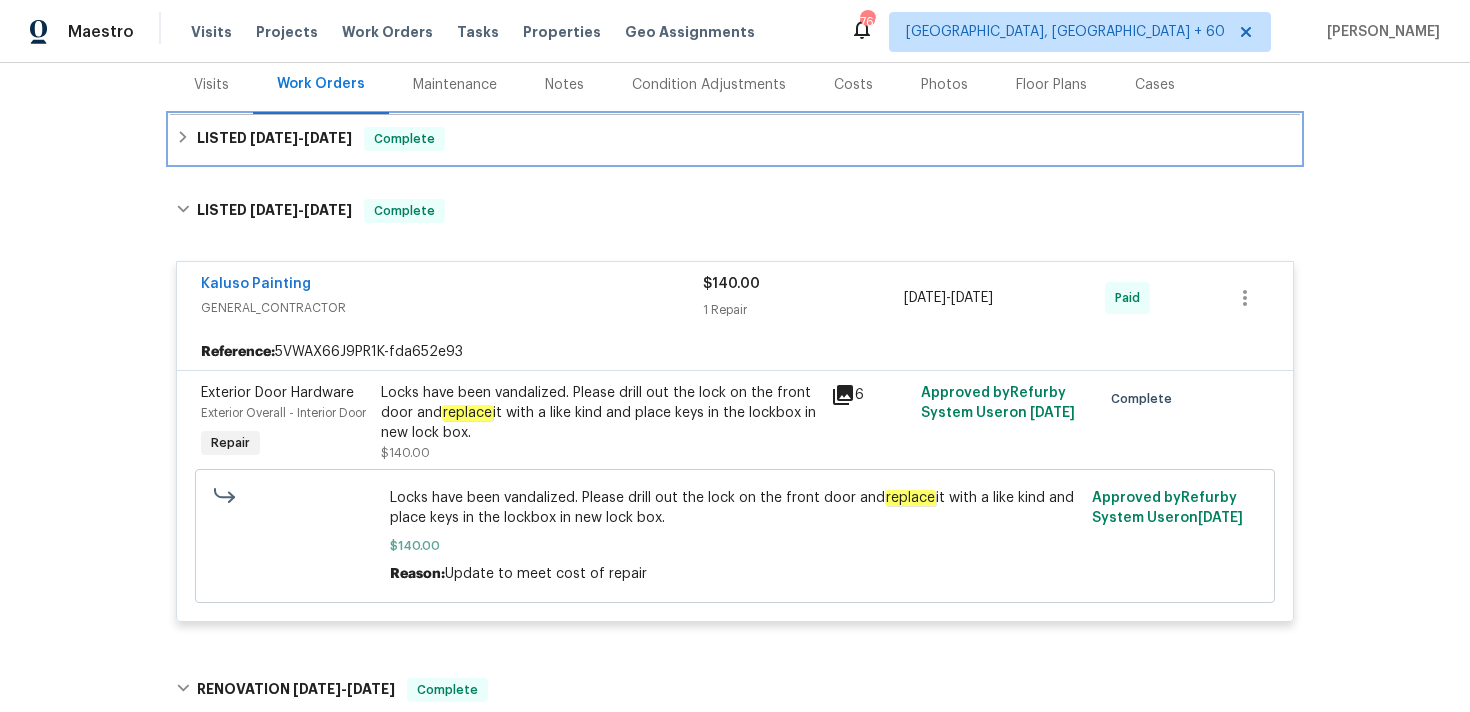 click on "LISTED   [DATE]  -  [DATE] Complete" at bounding box center (735, 139) 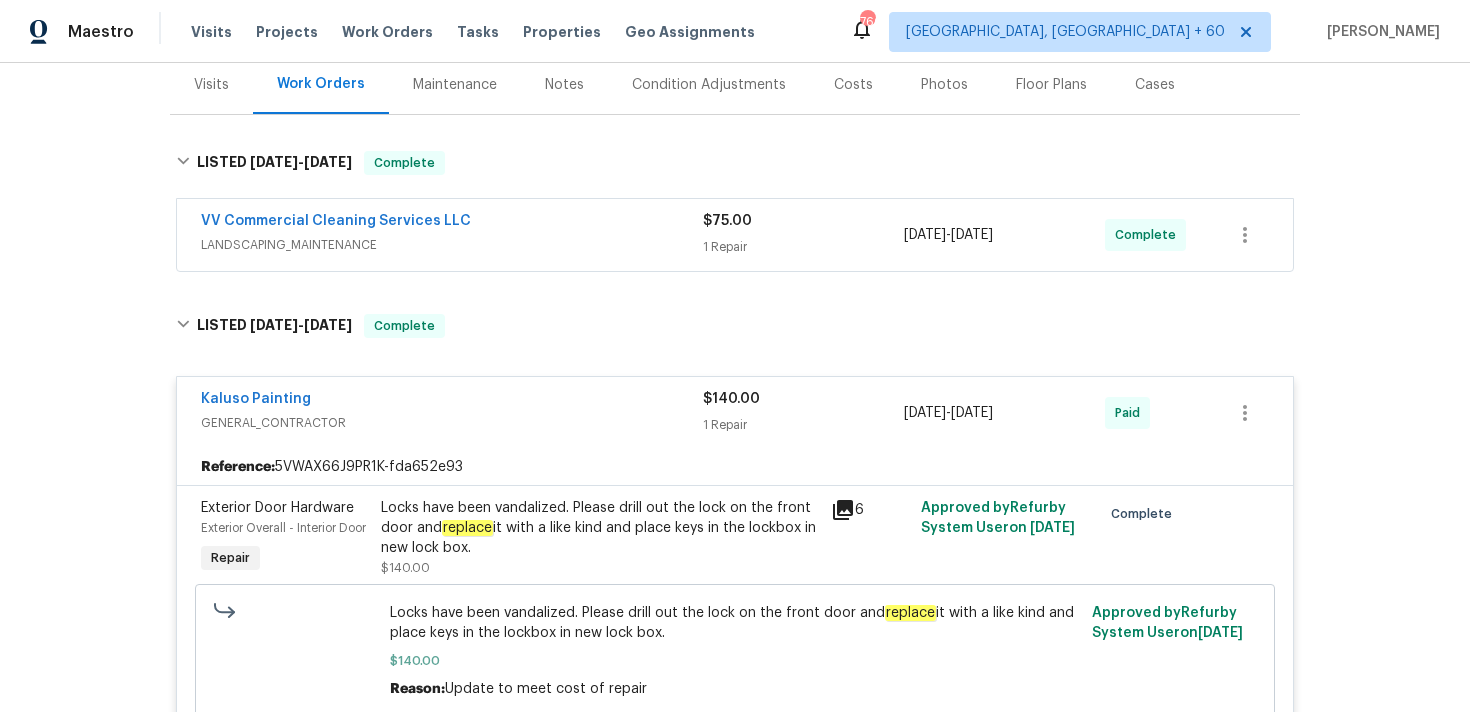 click on "LANDSCAPING_MAINTENANCE" at bounding box center (452, 245) 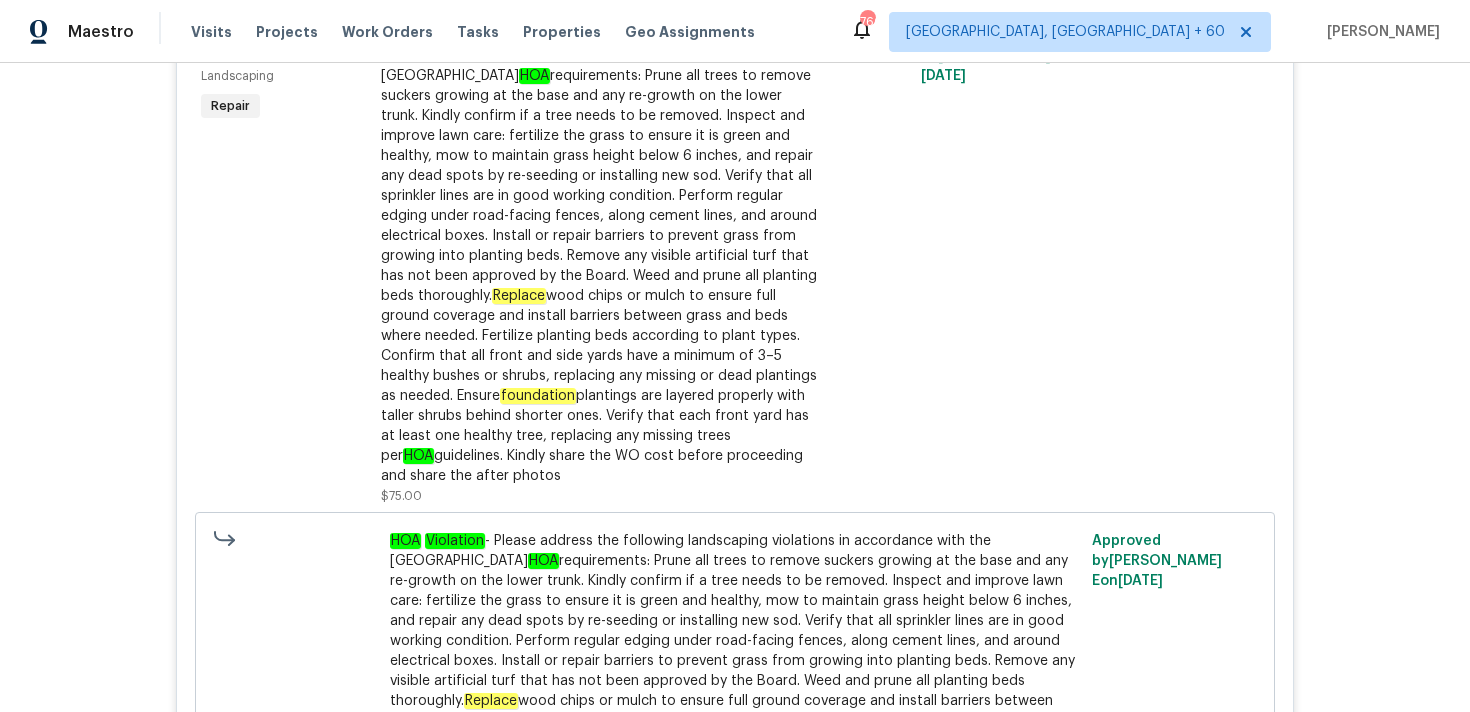 scroll, scrollTop: 0, scrollLeft: 0, axis: both 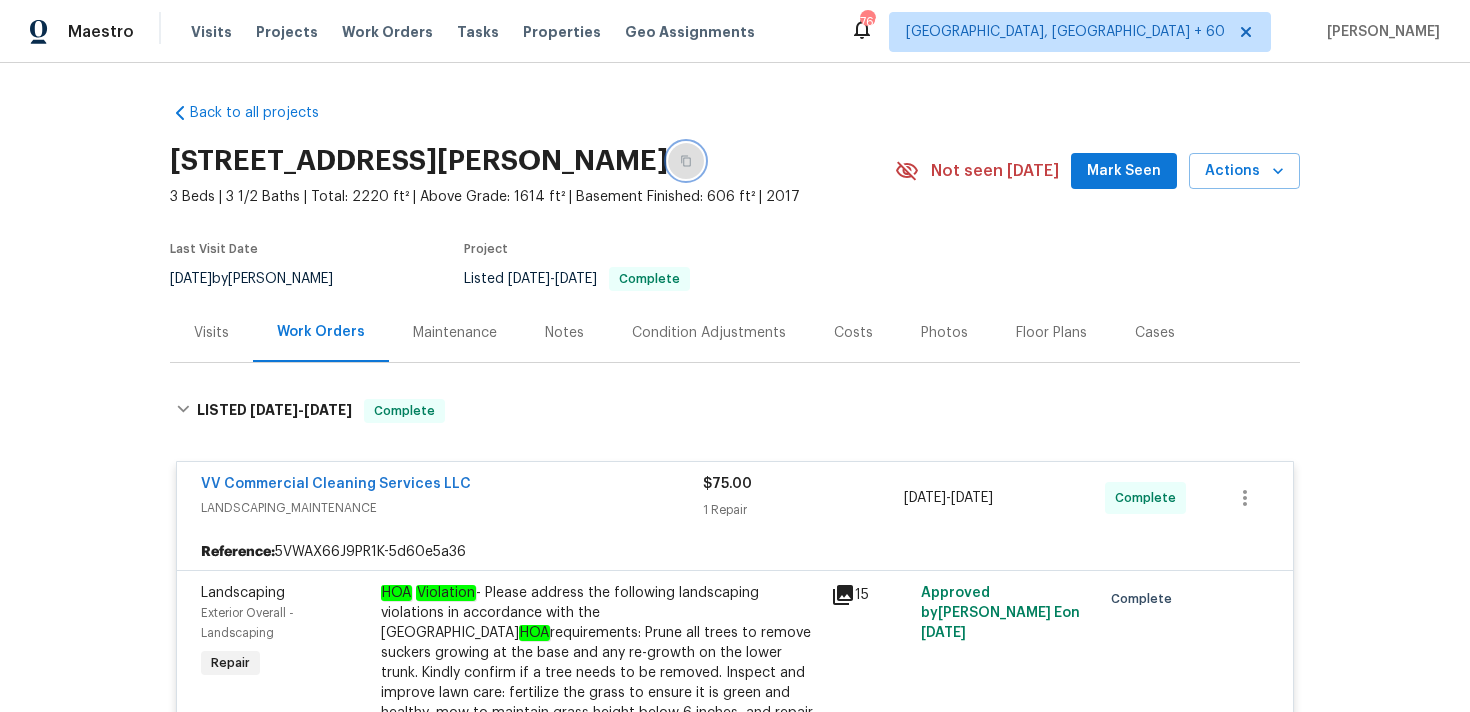 click 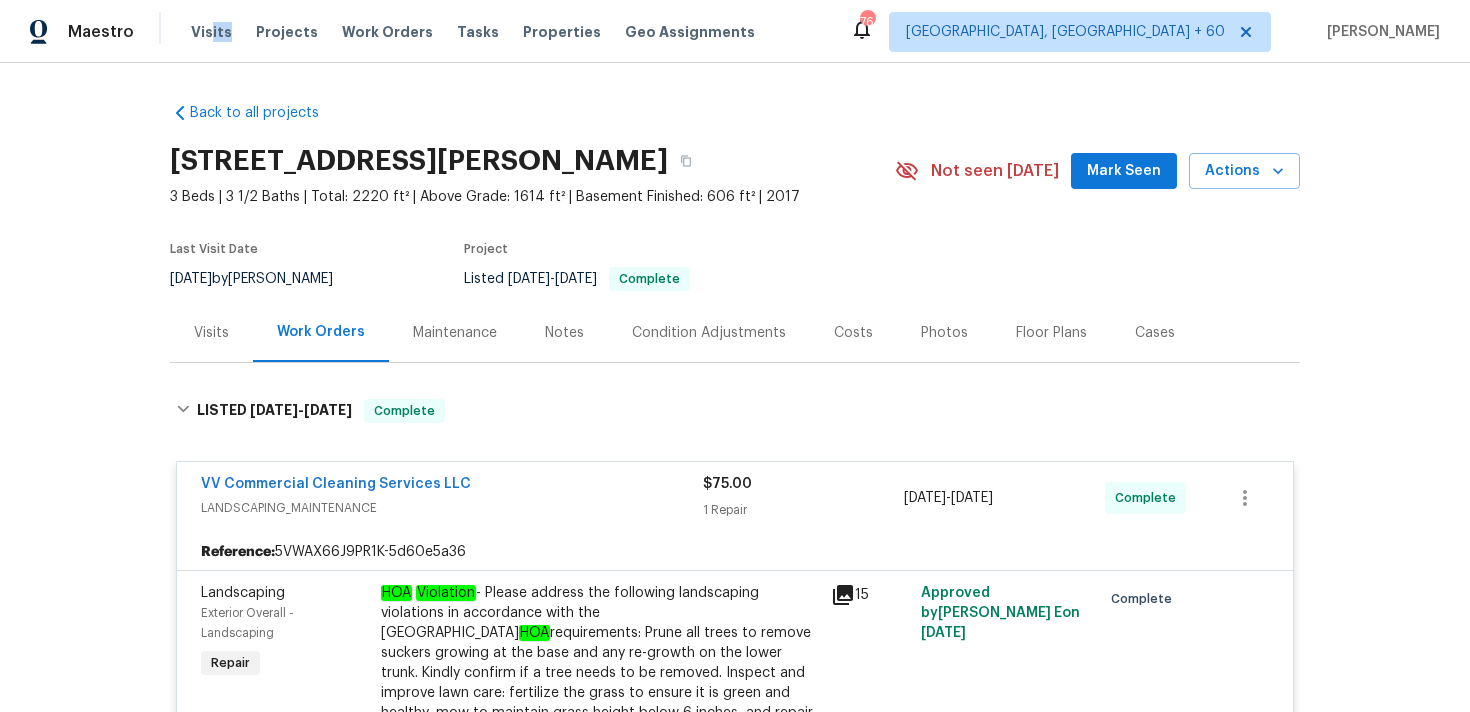 click on "Visits Projects Work Orders Tasks Properties Geo Assignments" at bounding box center [485, 32] 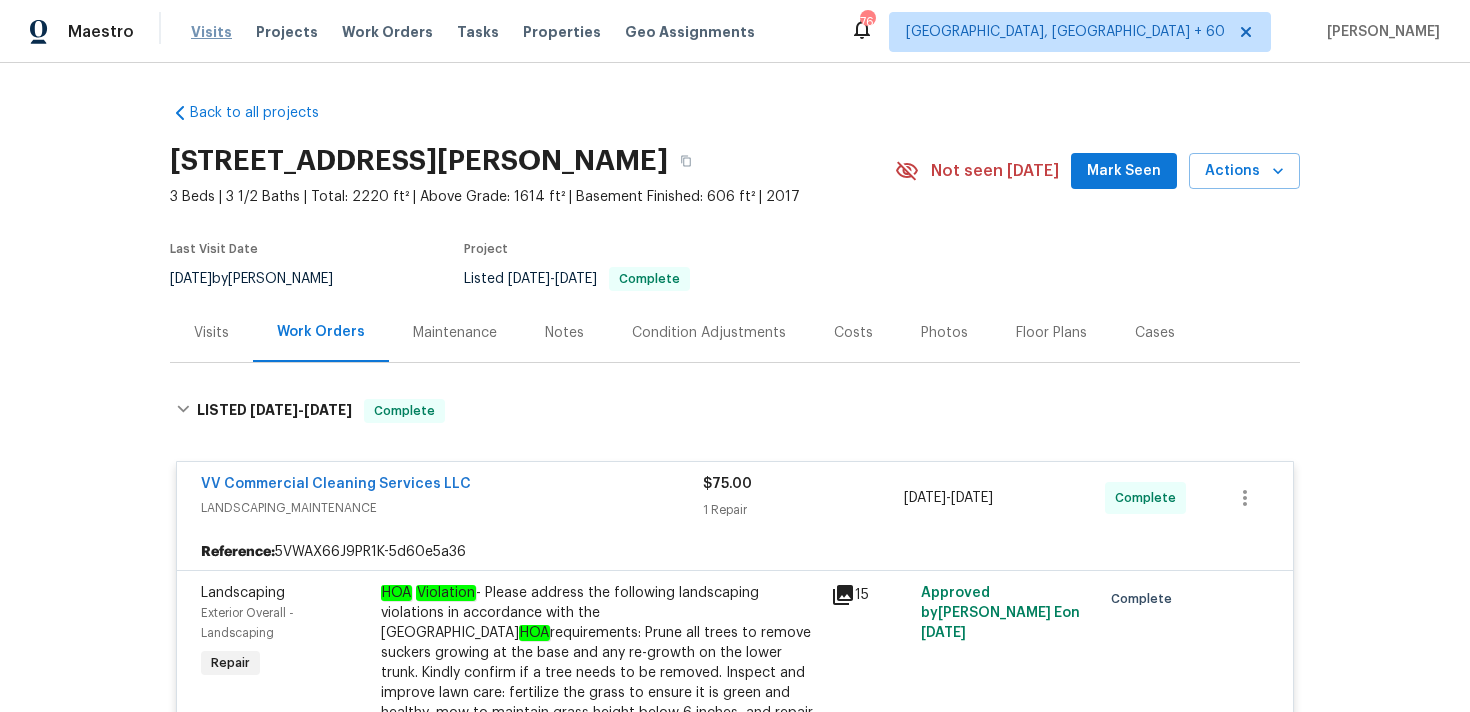 click on "Visits" at bounding box center [211, 32] 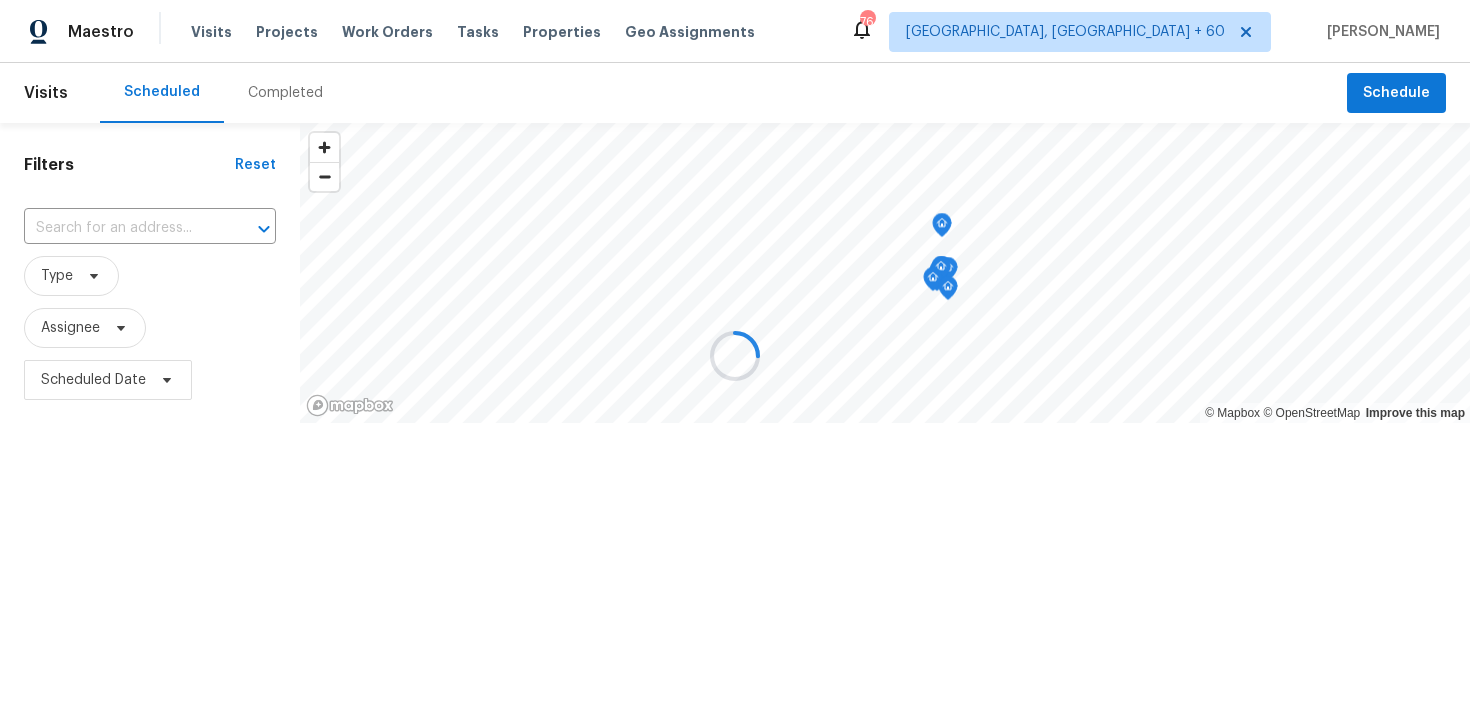 click at bounding box center (735, 356) 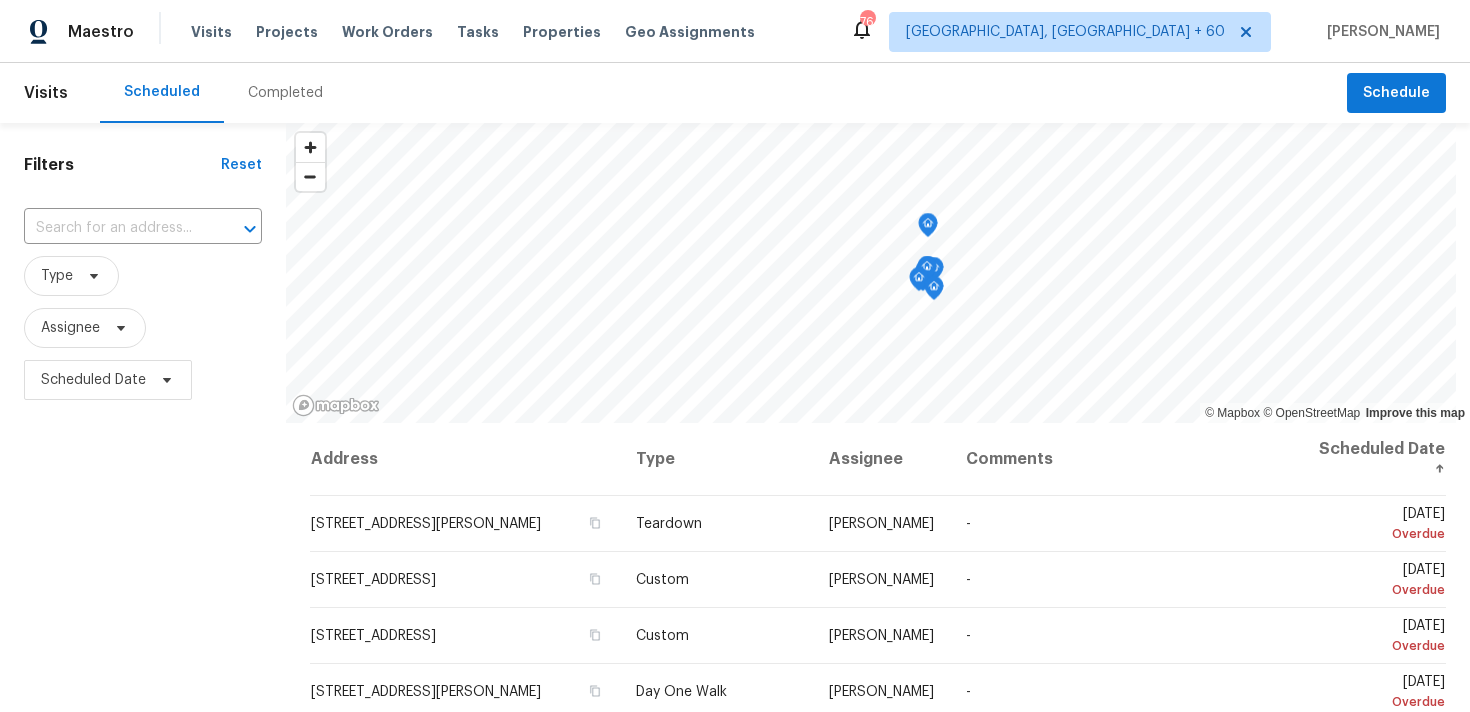 click on "Completed" at bounding box center (285, 93) 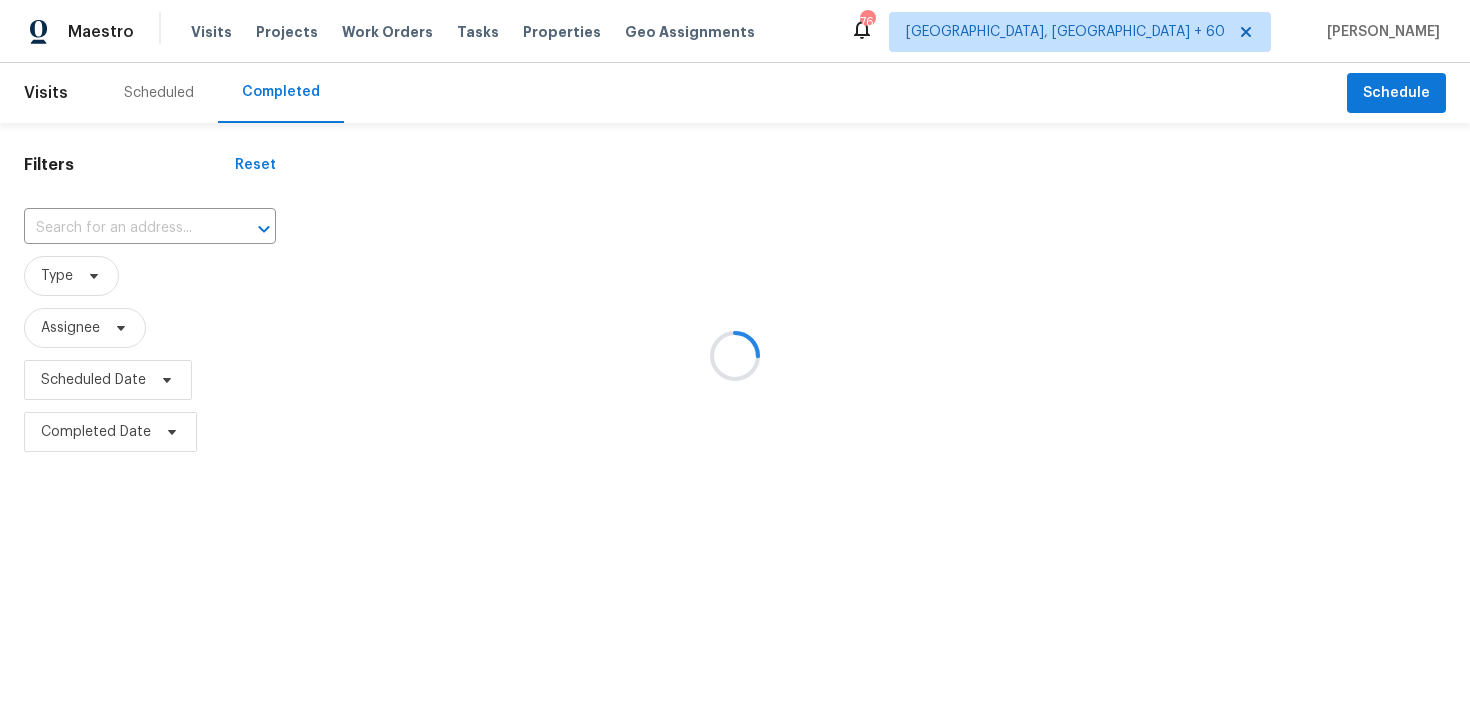 click at bounding box center [735, 356] 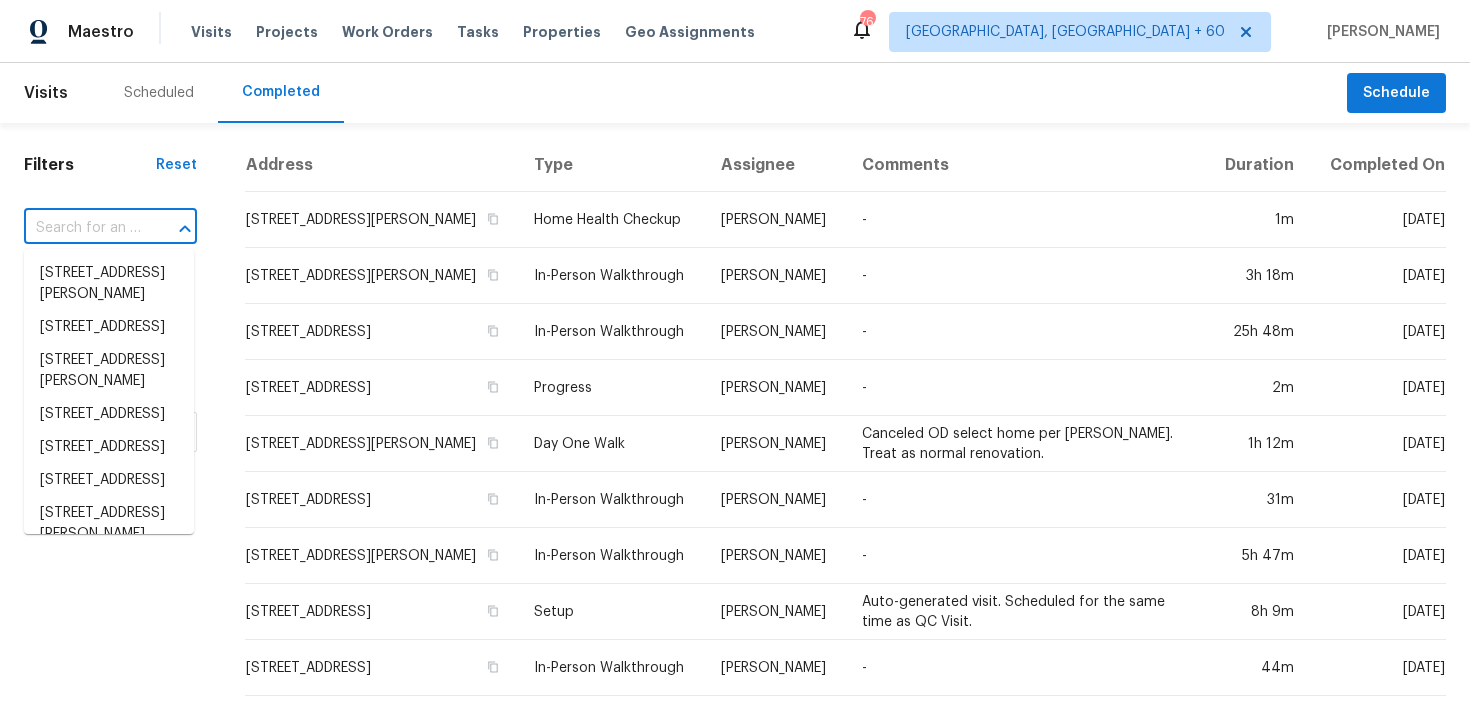 click at bounding box center (82, 228) 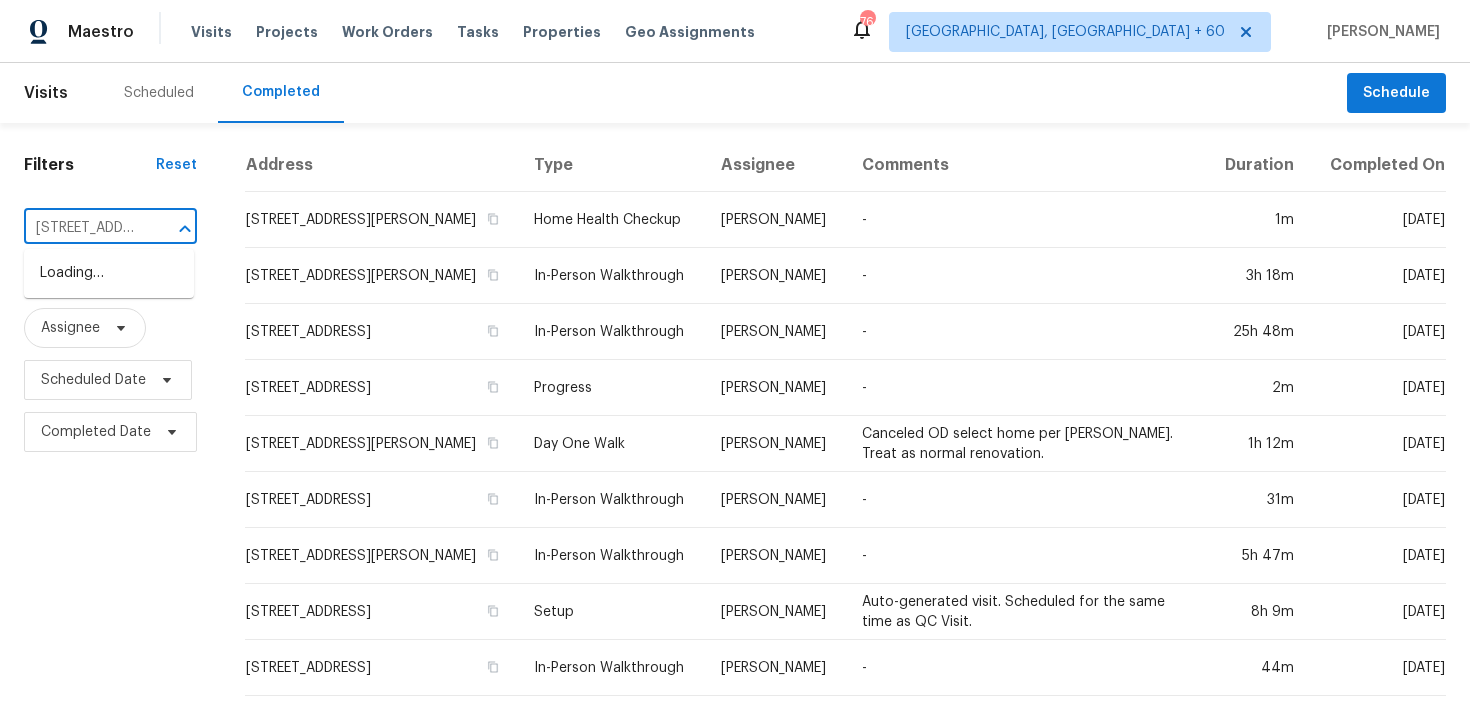 scroll, scrollTop: 0, scrollLeft: 207, axis: horizontal 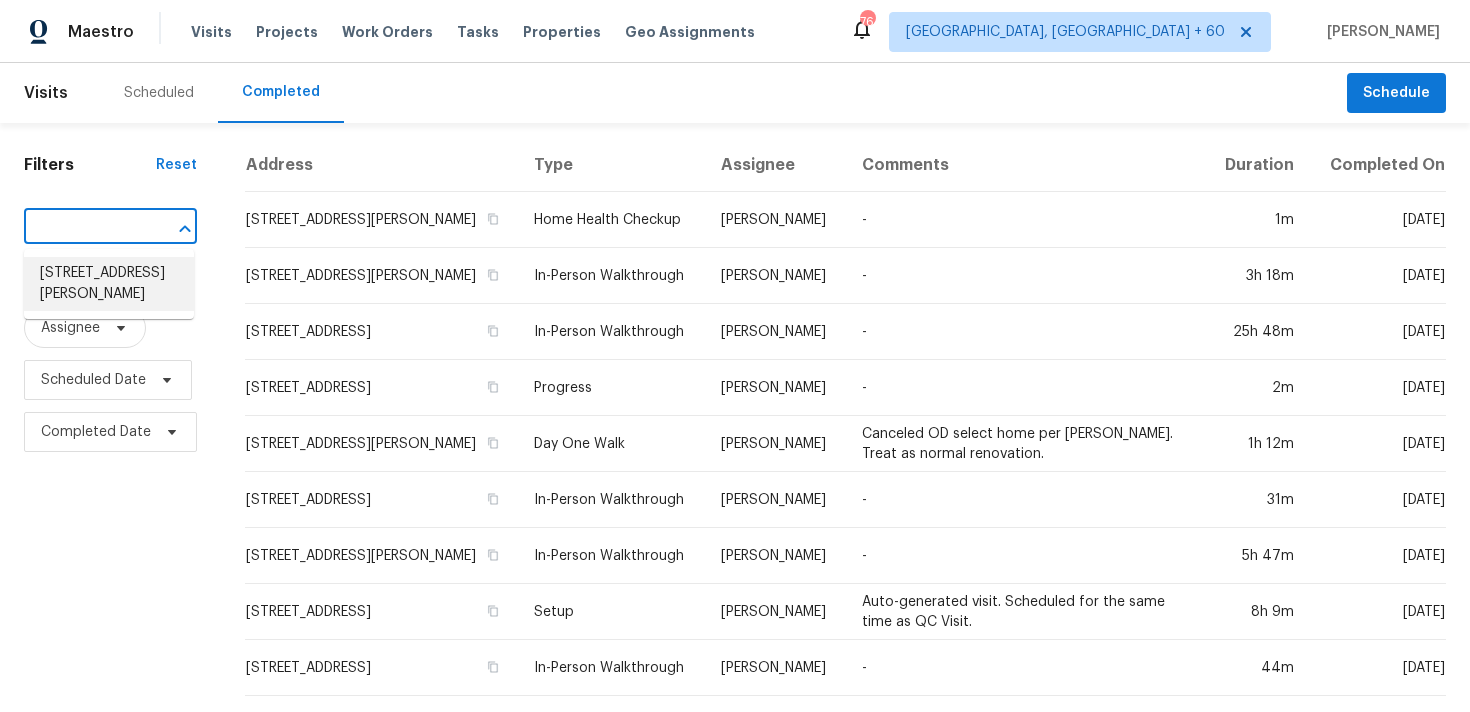click on "[STREET_ADDRESS][PERSON_NAME]" at bounding box center (109, 284) 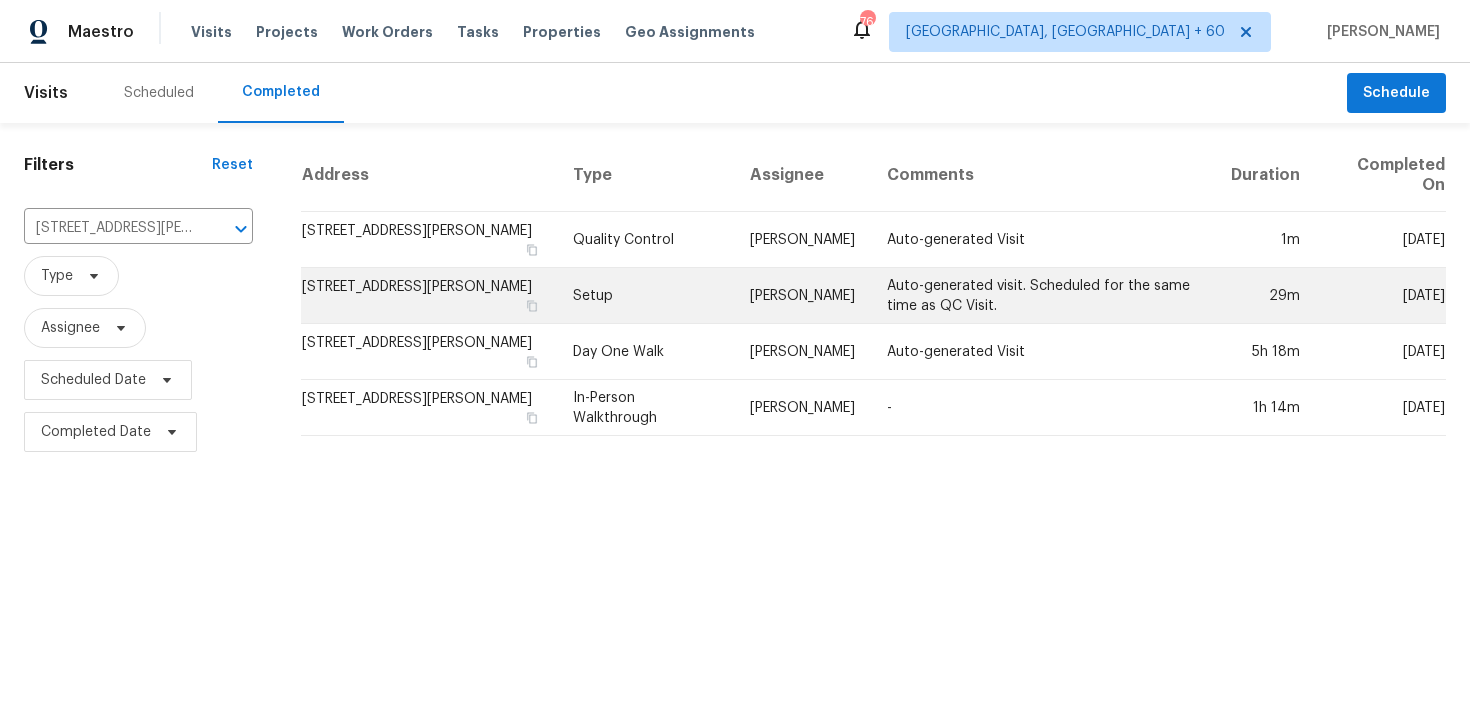 click on "Setup" at bounding box center (645, 296) 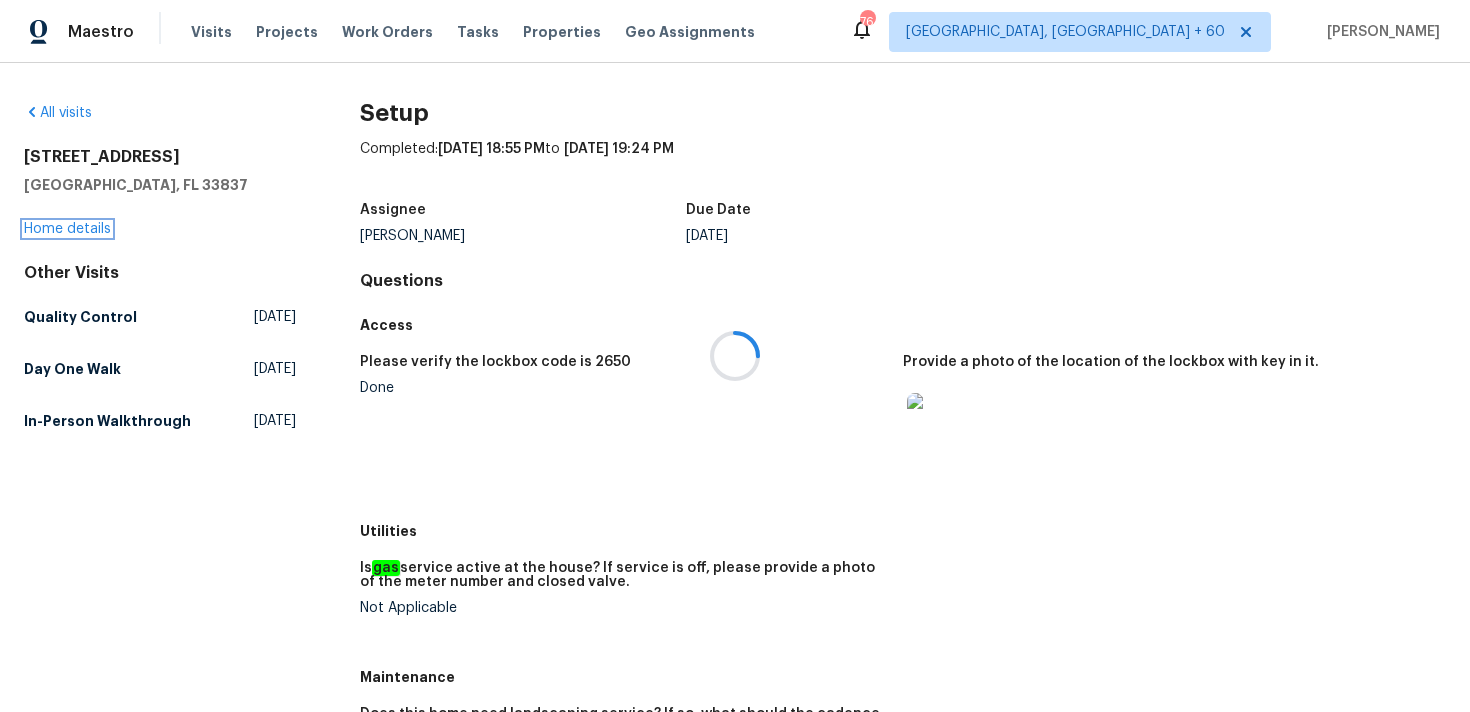 click on "Home details" at bounding box center (67, 229) 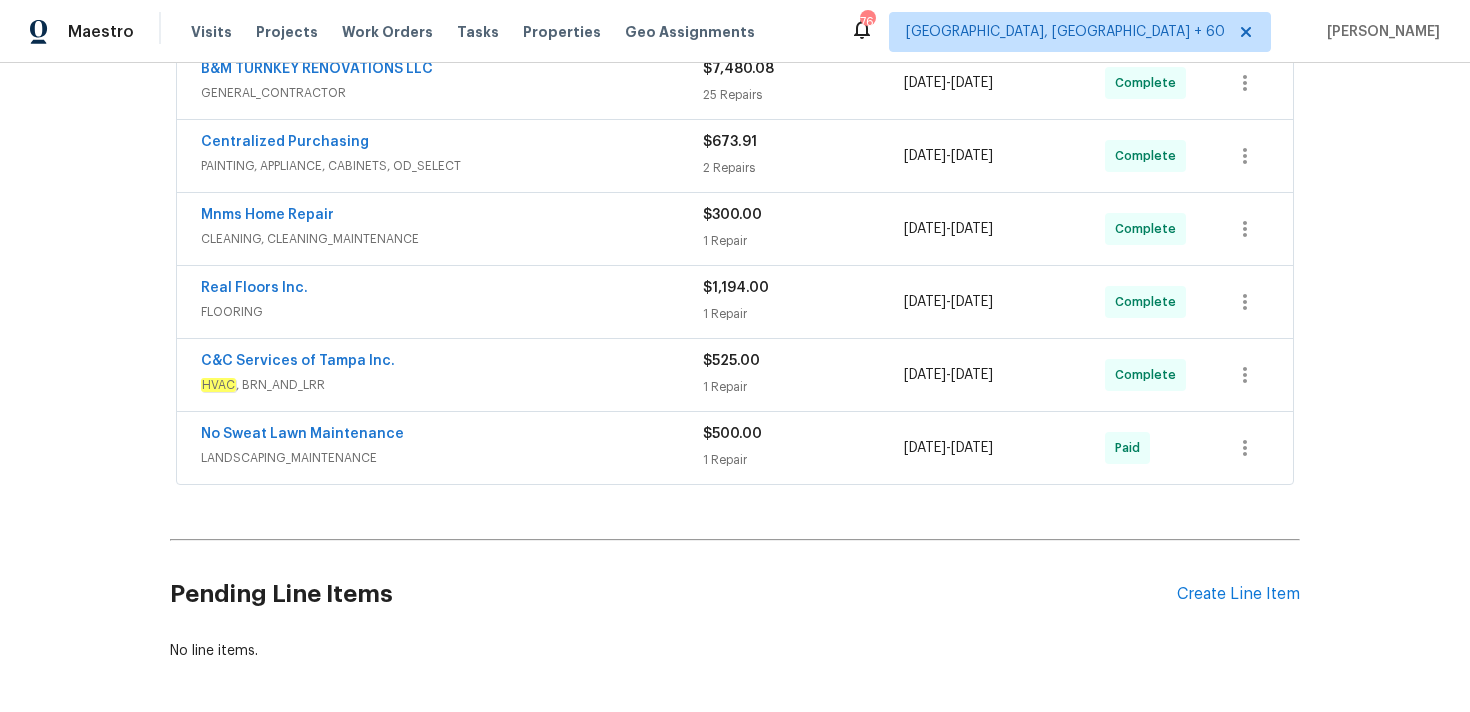 scroll, scrollTop: 803, scrollLeft: 0, axis: vertical 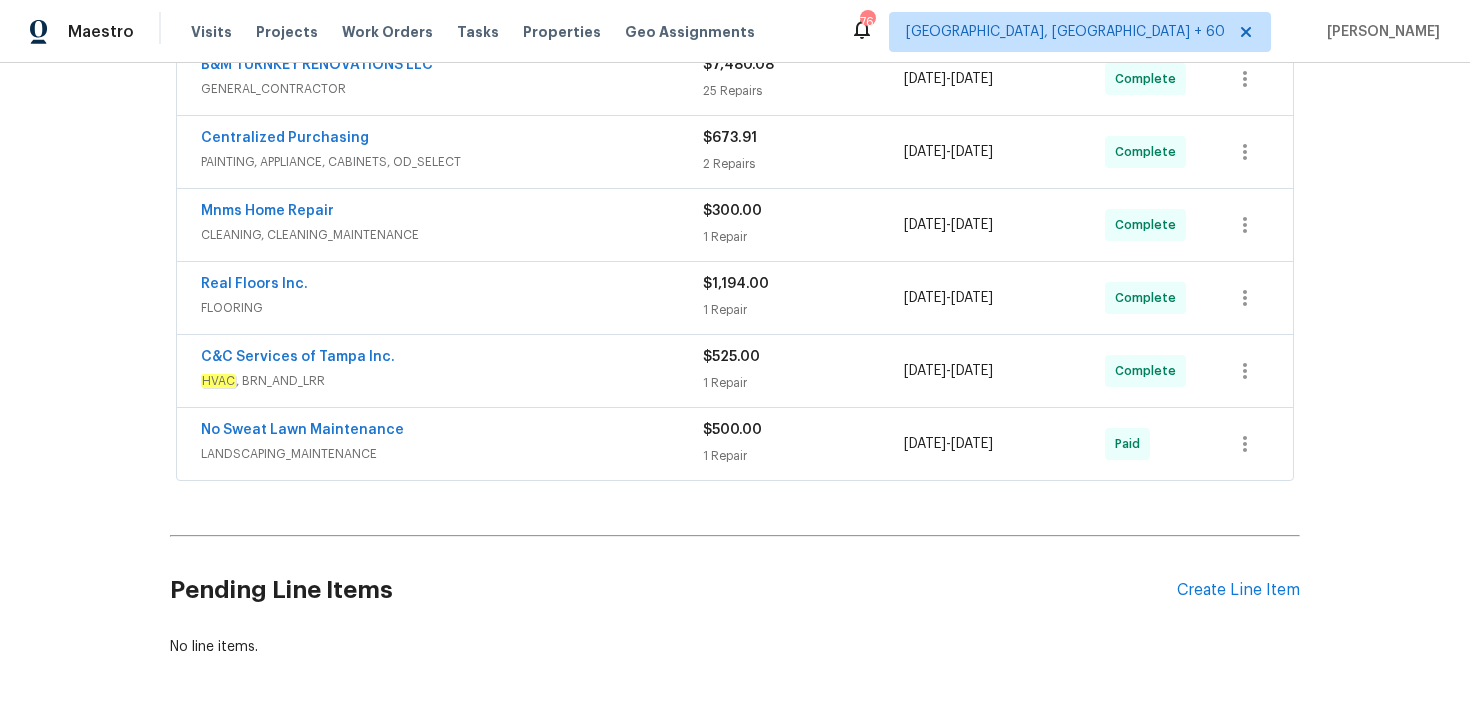 click on "1 Repair" at bounding box center (803, 237) 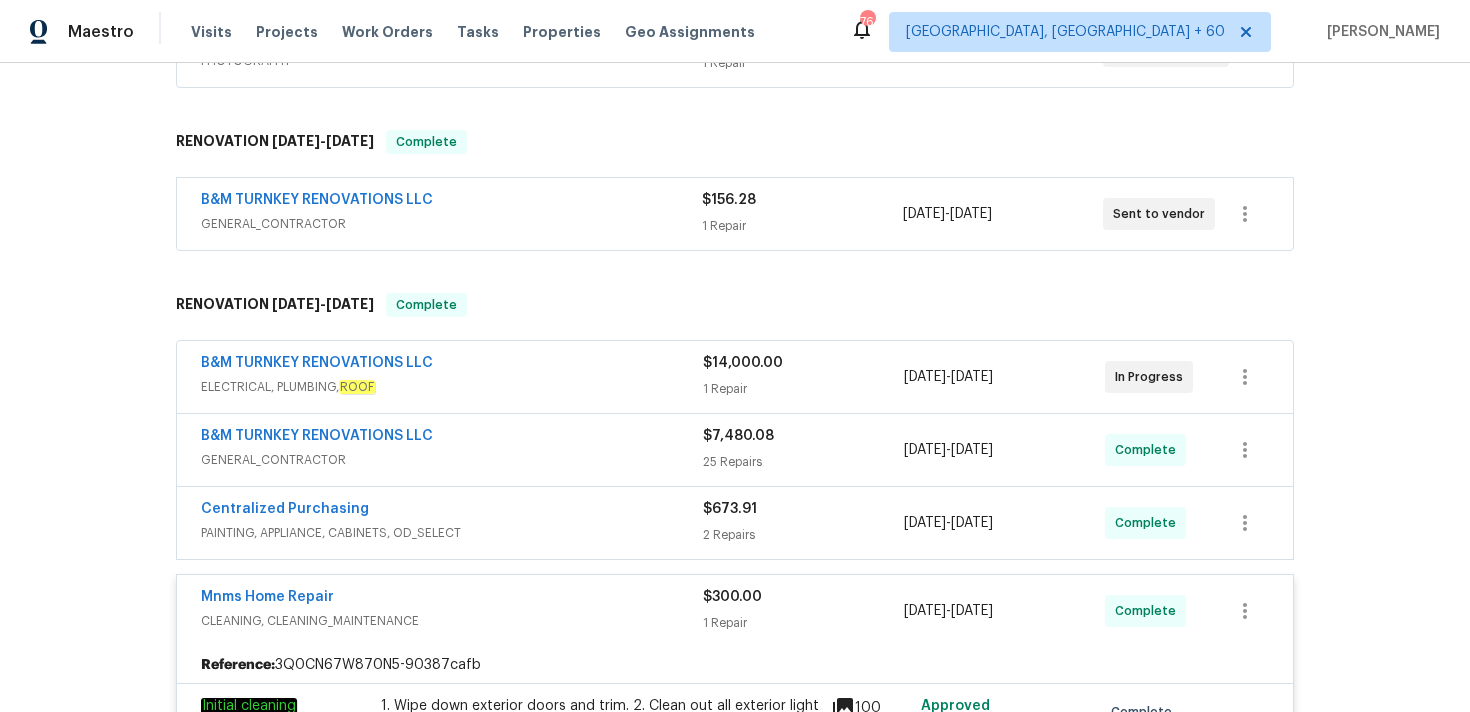 scroll, scrollTop: 420, scrollLeft: 0, axis: vertical 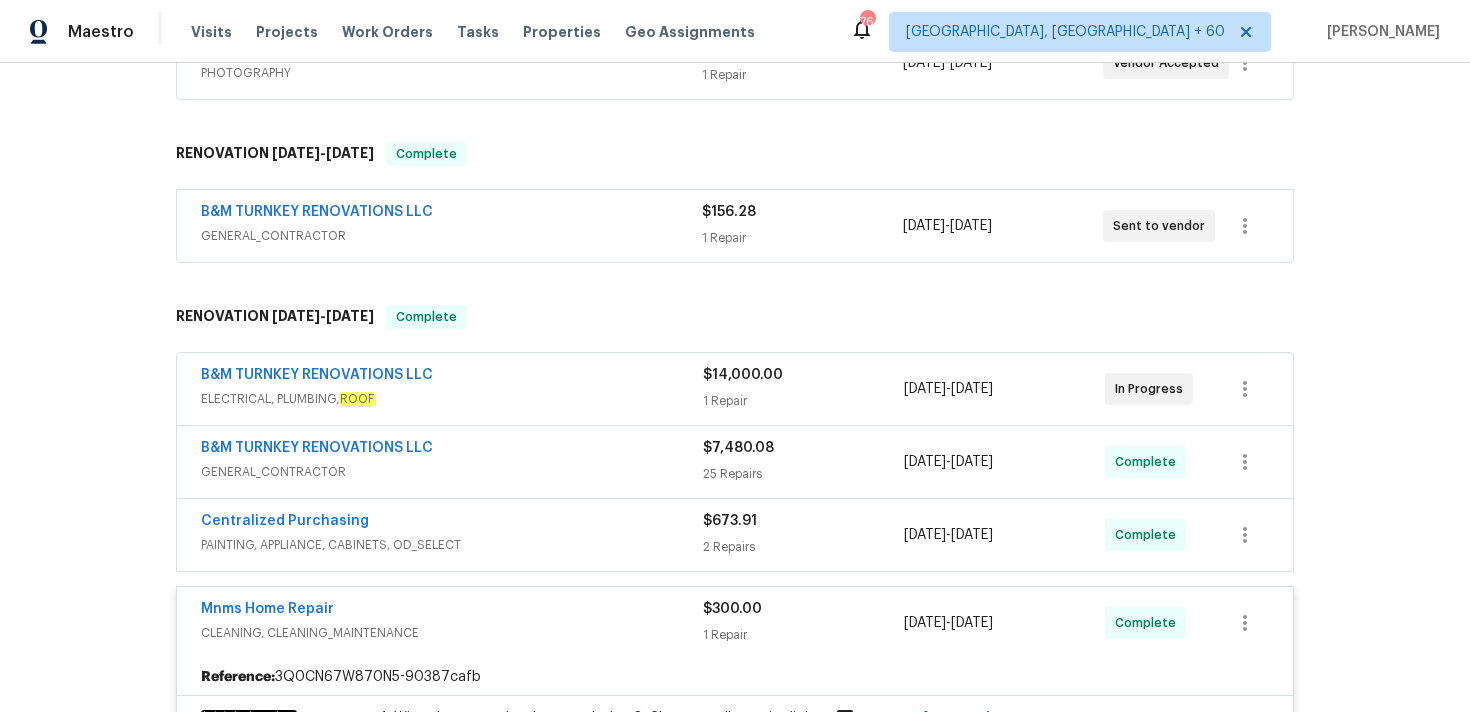 click on "$156.28 1 Repair" at bounding box center (802, 226) 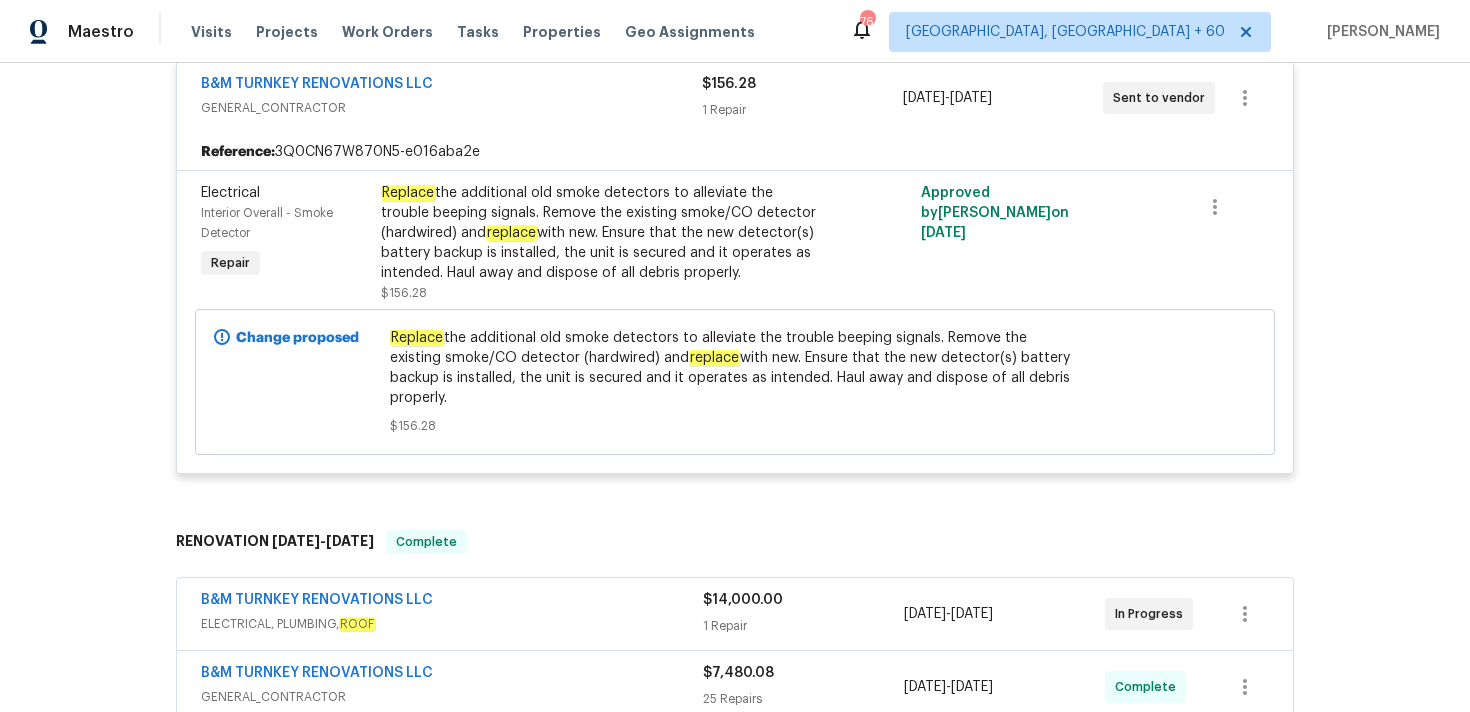 scroll, scrollTop: 552, scrollLeft: 0, axis: vertical 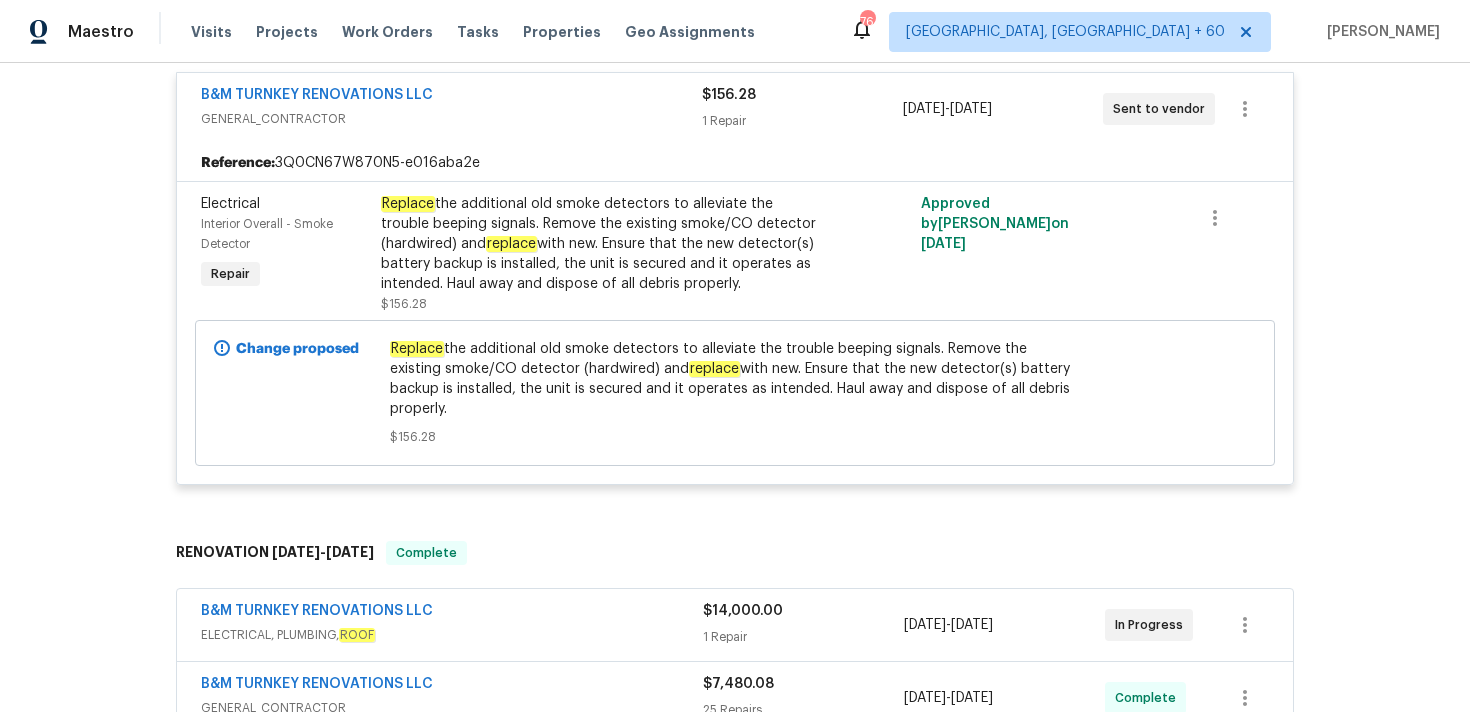 click on "Replace  the additional old smoke detectors to alleviate the trouble beeping signals.  Remove the existing smoke/CO detector (hardwired) and  replace  with new. Ensure that the new detector(s) battery backup is installed, the unit is secured and it operates as intended. Haul away and dispose of all debris properly." at bounding box center (600, 244) 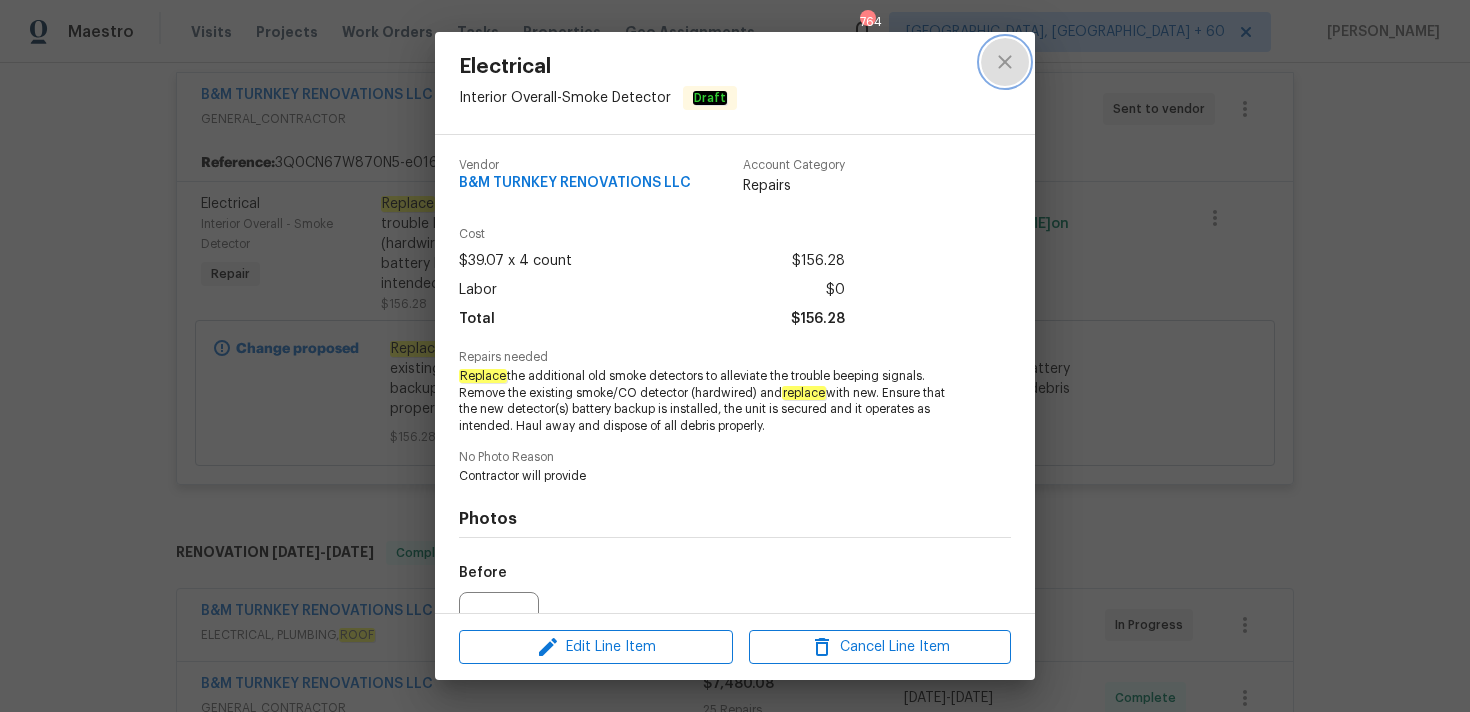 click 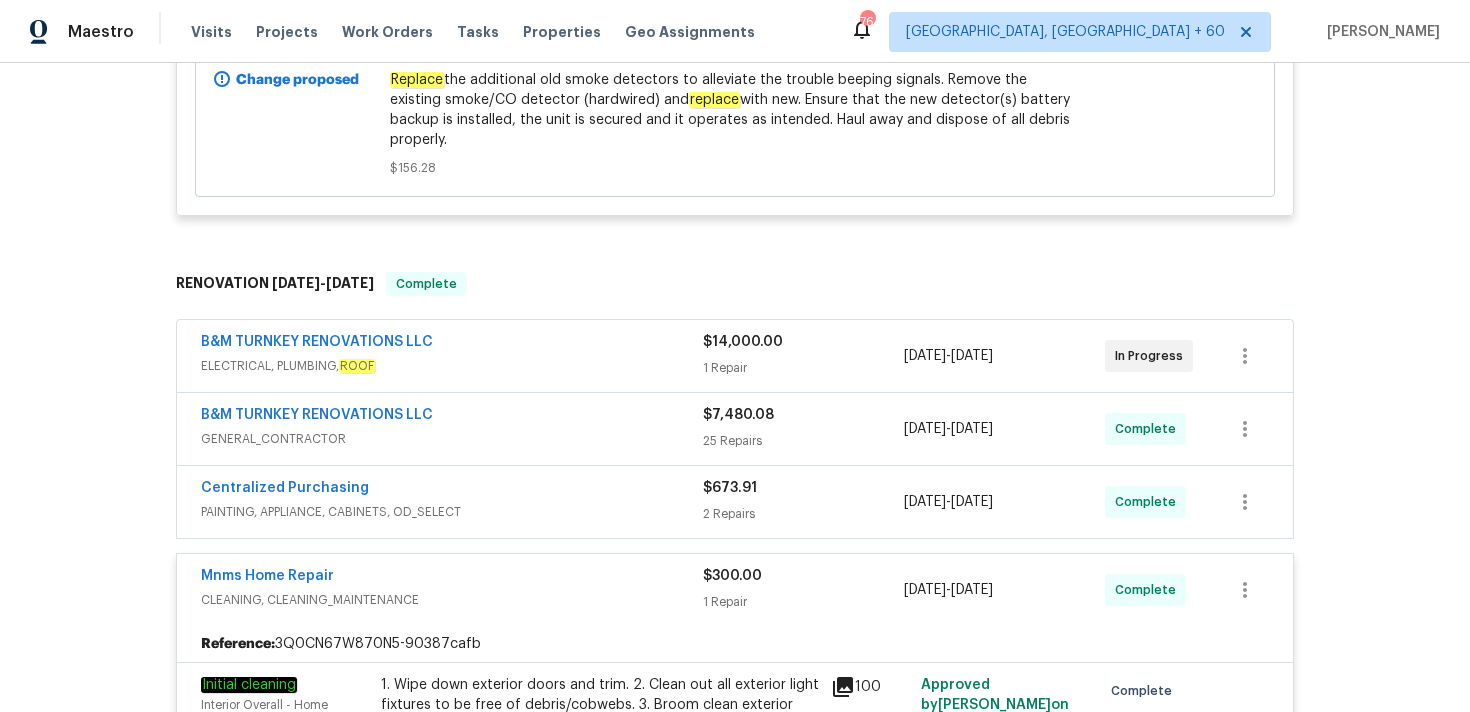scroll, scrollTop: 823, scrollLeft: 0, axis: vertical 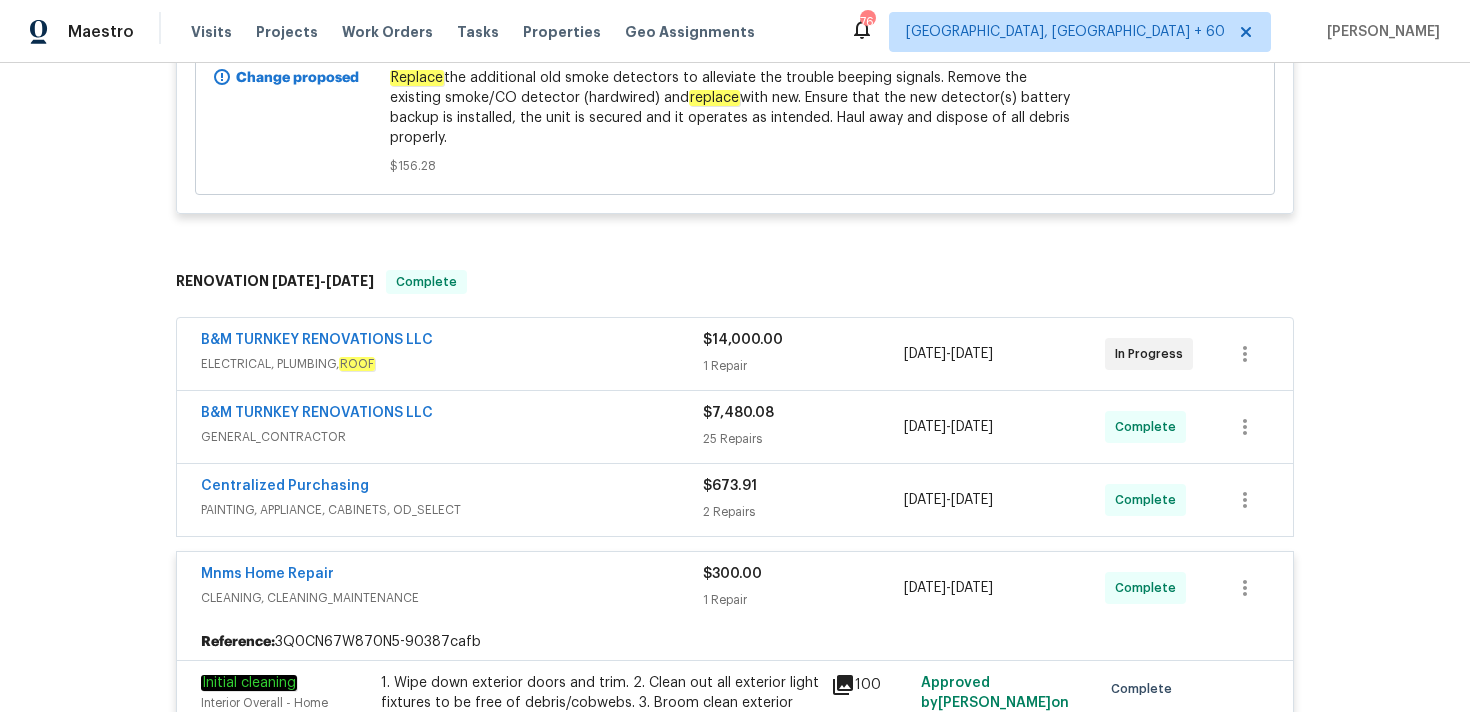 click on "1 Repair" at bounding box center (803, 366) 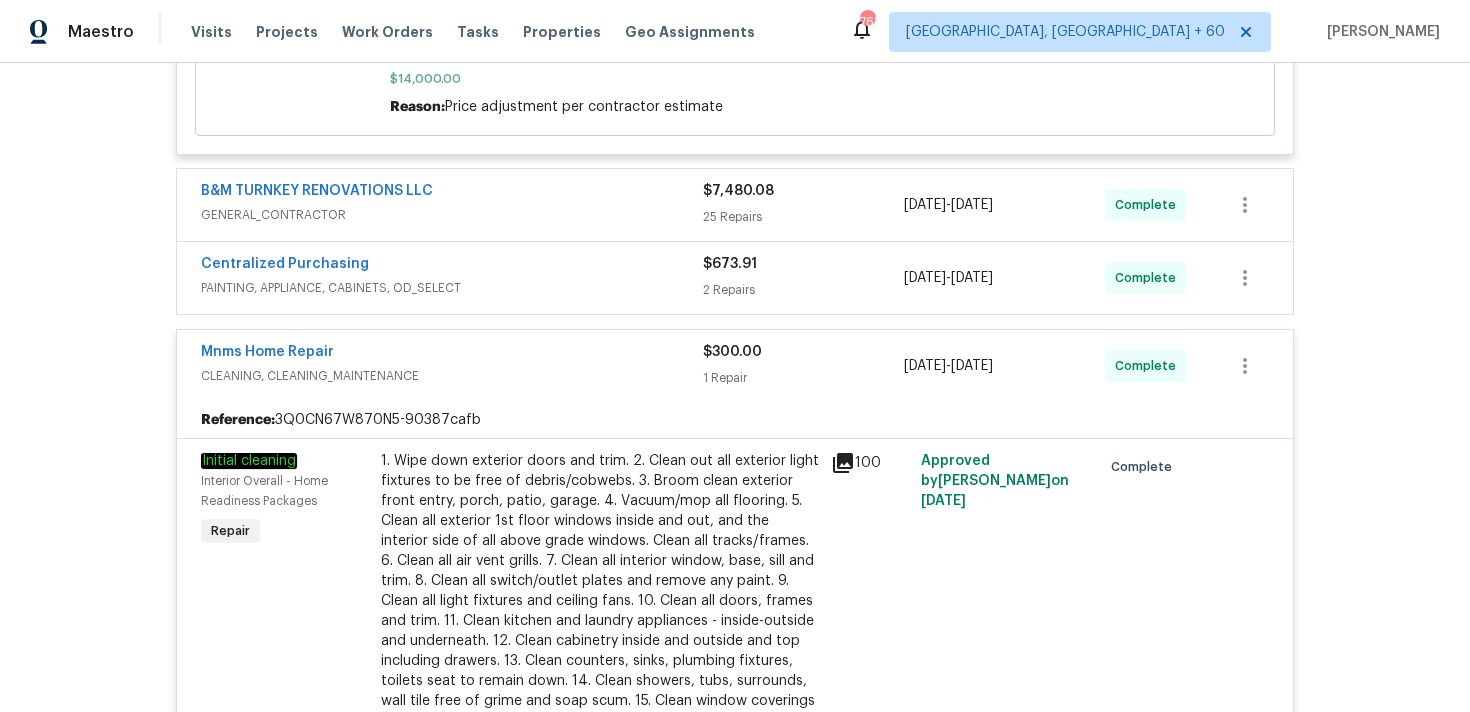 scroll, scrollTop: 948, scrollLeft: 0, axis: vertical 